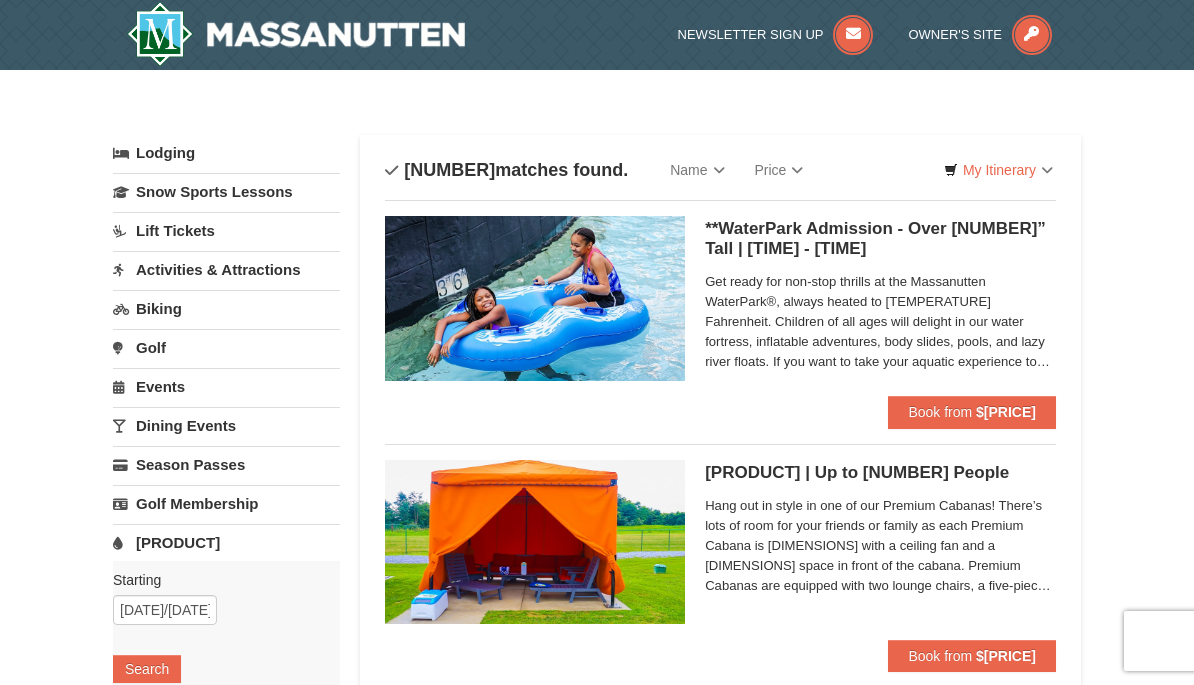 scroll, scrollTop: 0, scrollLeft: 0, axis: both 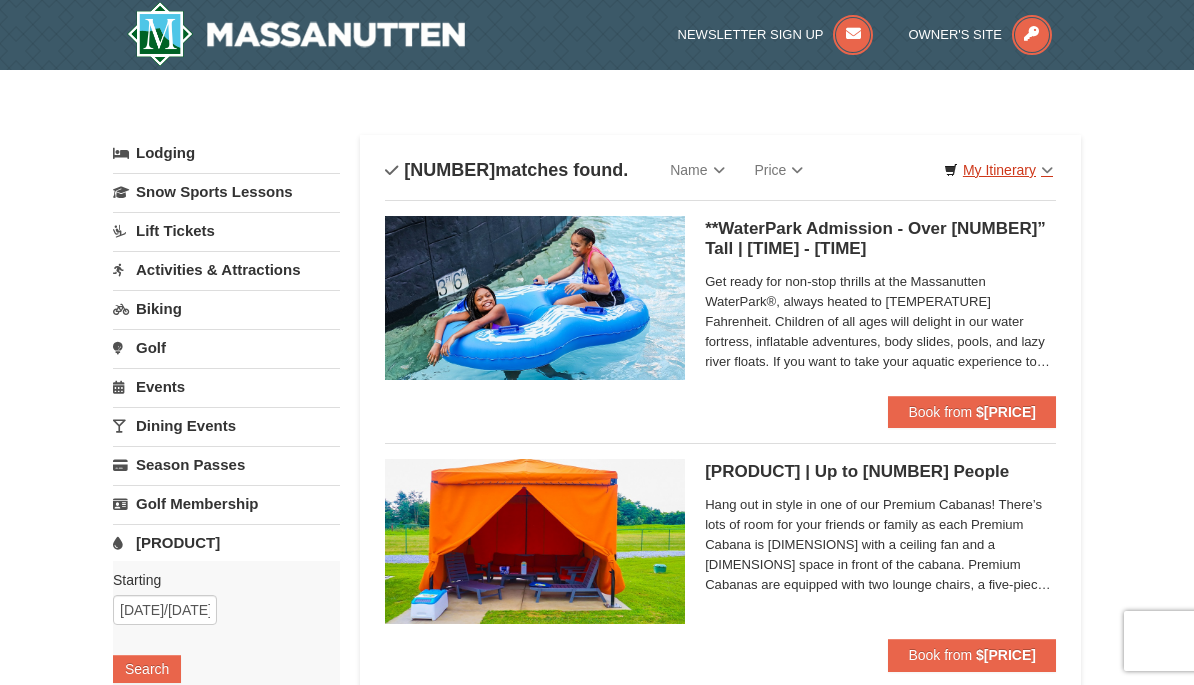 click on "My Itinerary" at bounding box center [0, 0] 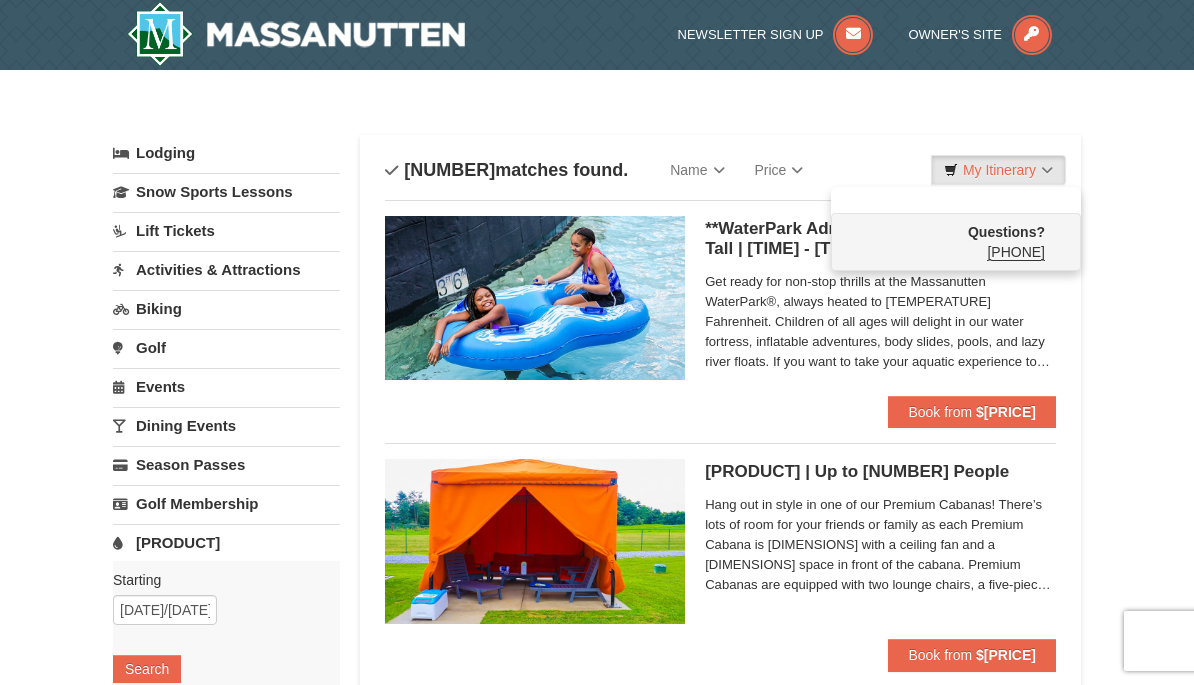 click at bounding box center (597, 342) 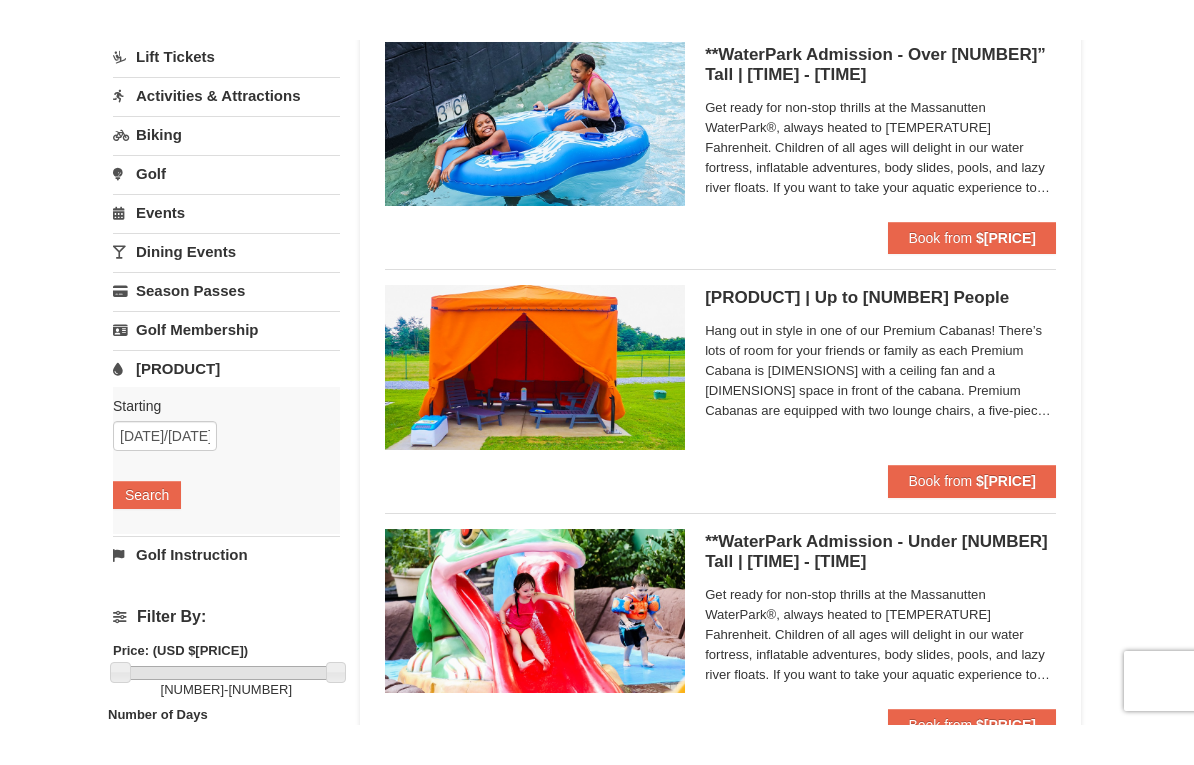 scroll, scrollTop: 136, scrollLeft: 0, axis: vertical 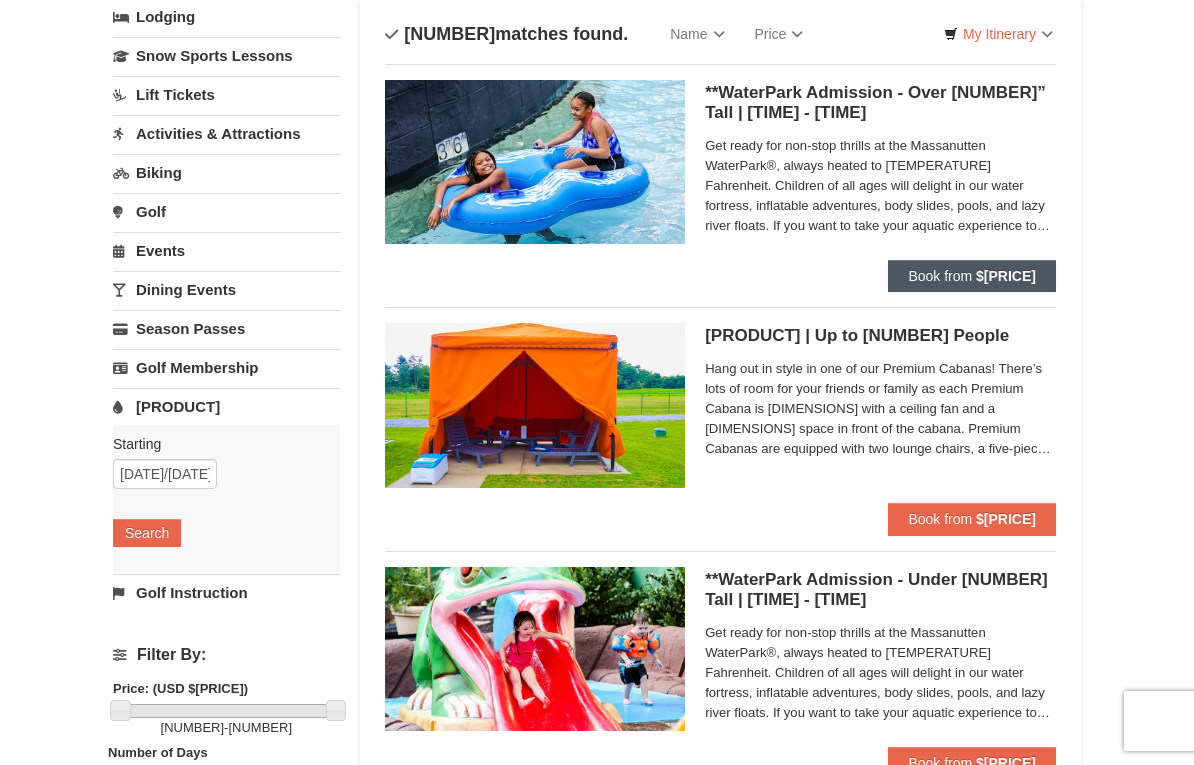click on "$[PRICE]" at bounding box center (1006, 276) 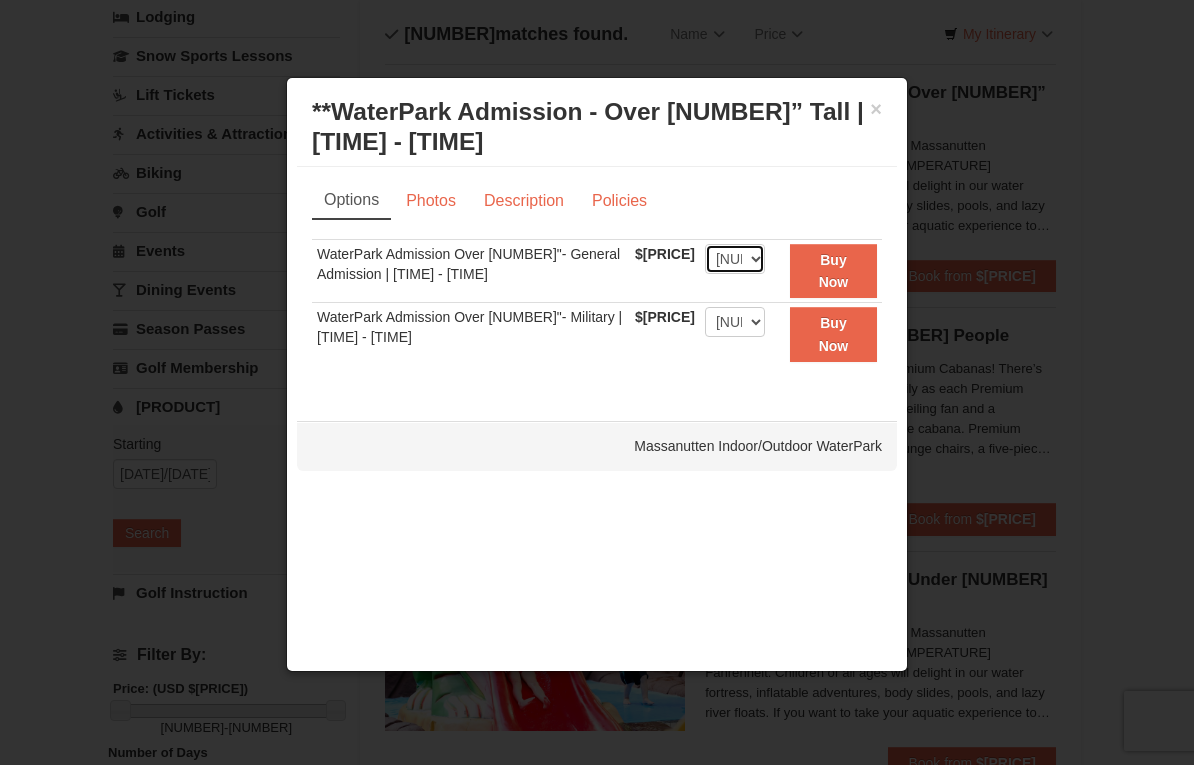 click on "1
2
3
4
5
6
7
8
9
10
11
12
13
14
15
16
17
18
19
20
21 22" at bounding box center (735, 259) 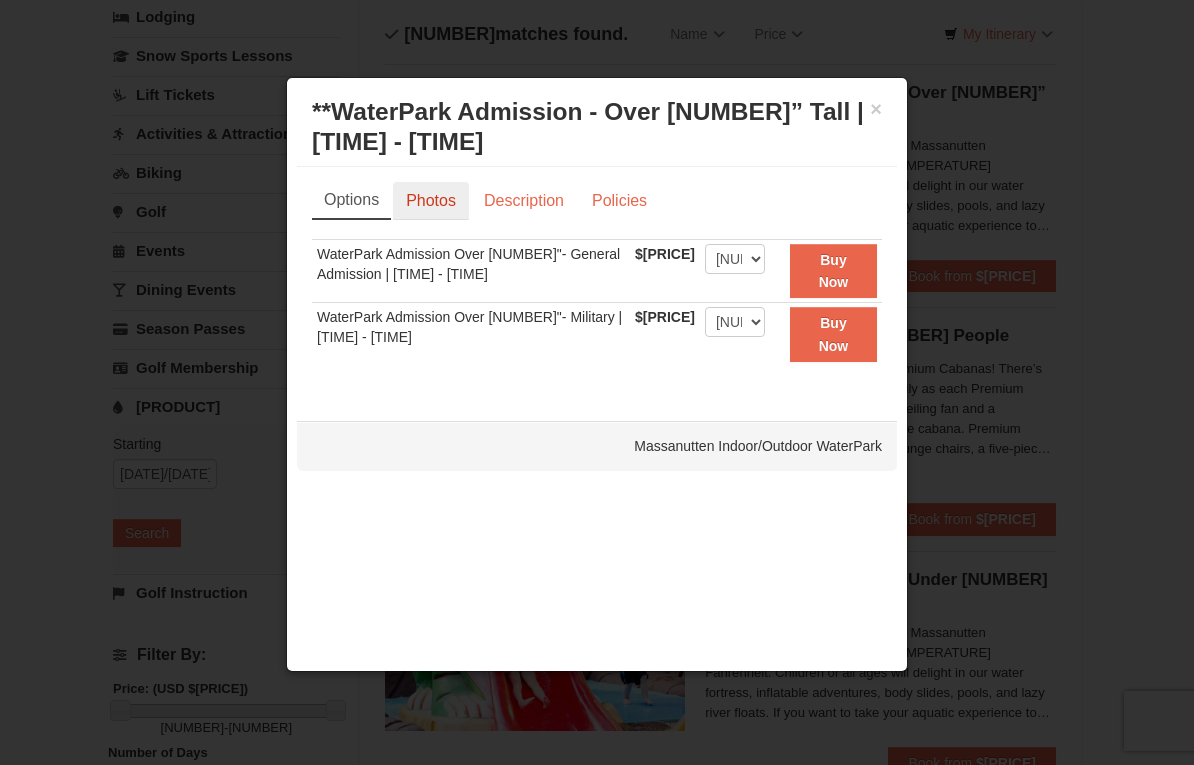 click on "Photos" at bounding box center (431, 201) 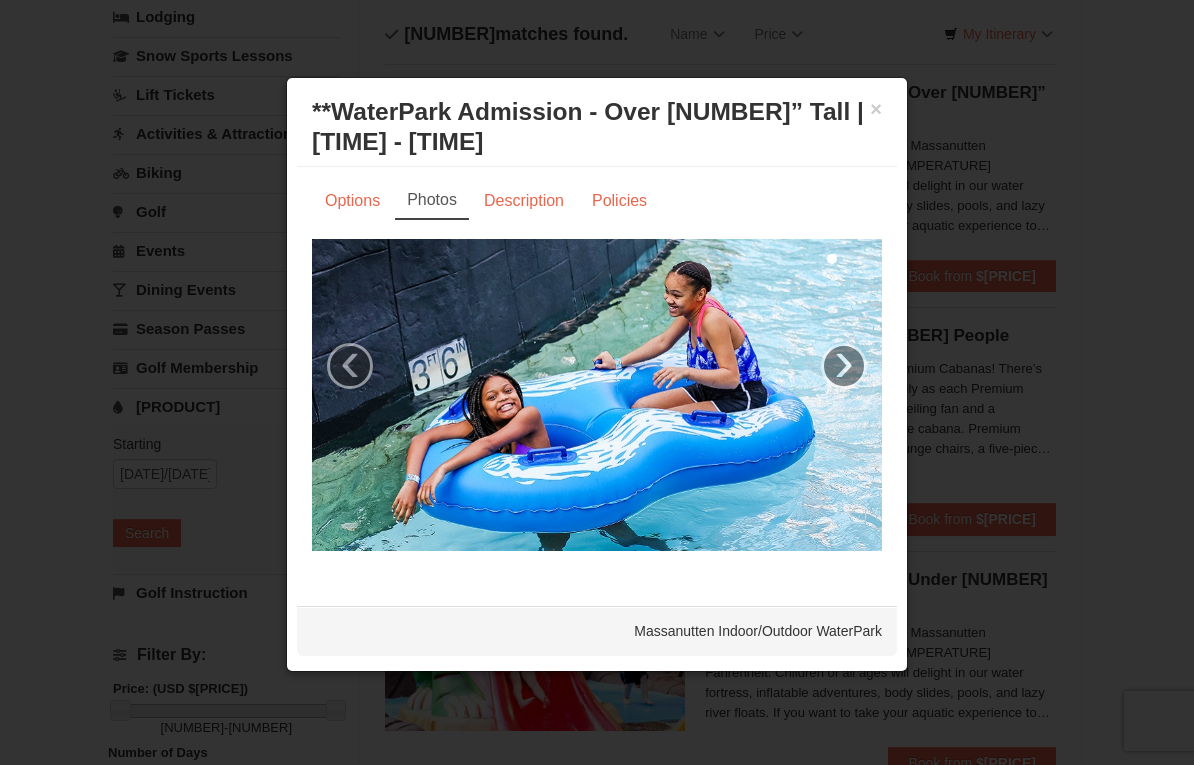 click at bounding box center [597, 395] 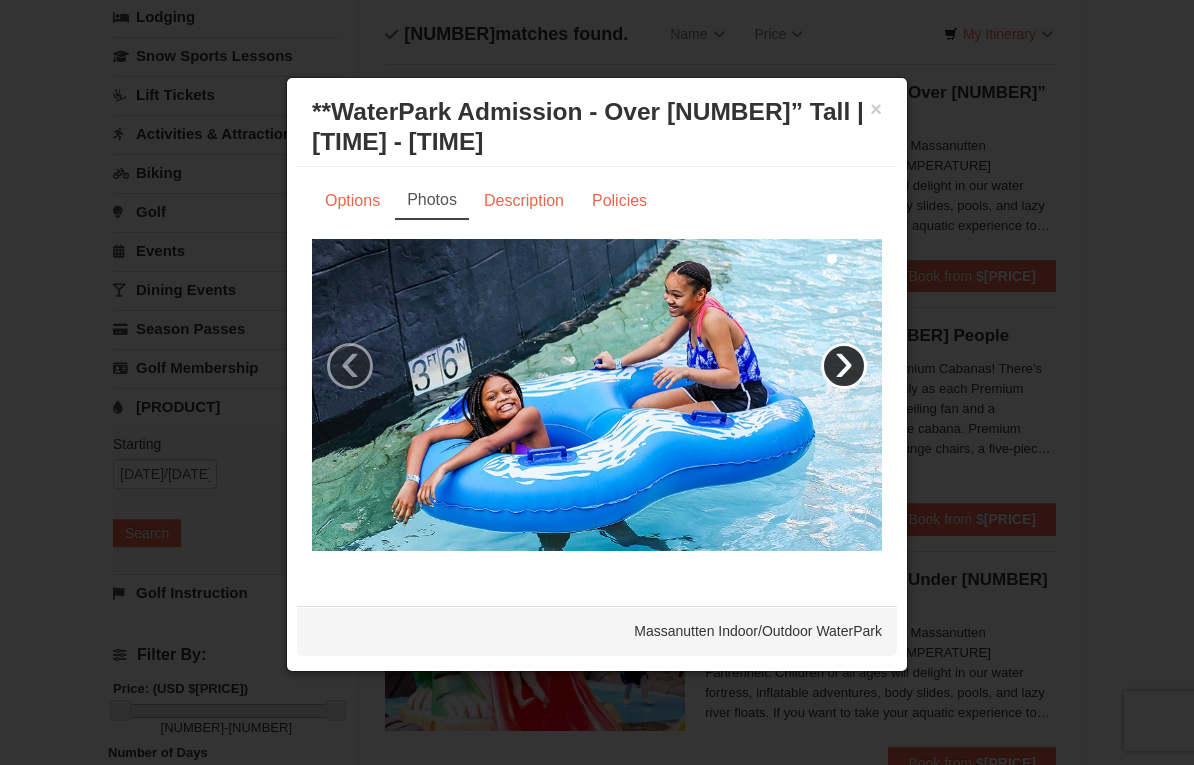 click on "›" at bounding box center [844, 366] 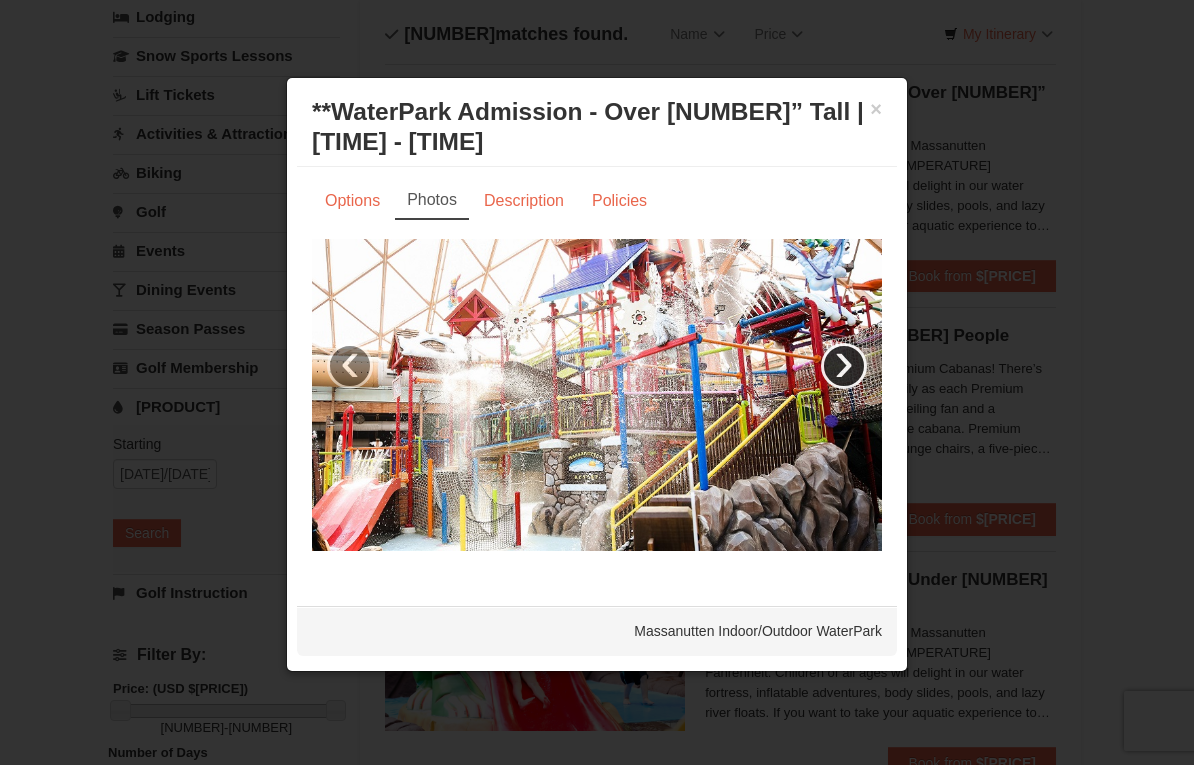click on "›" at bounding box center [844, 366] 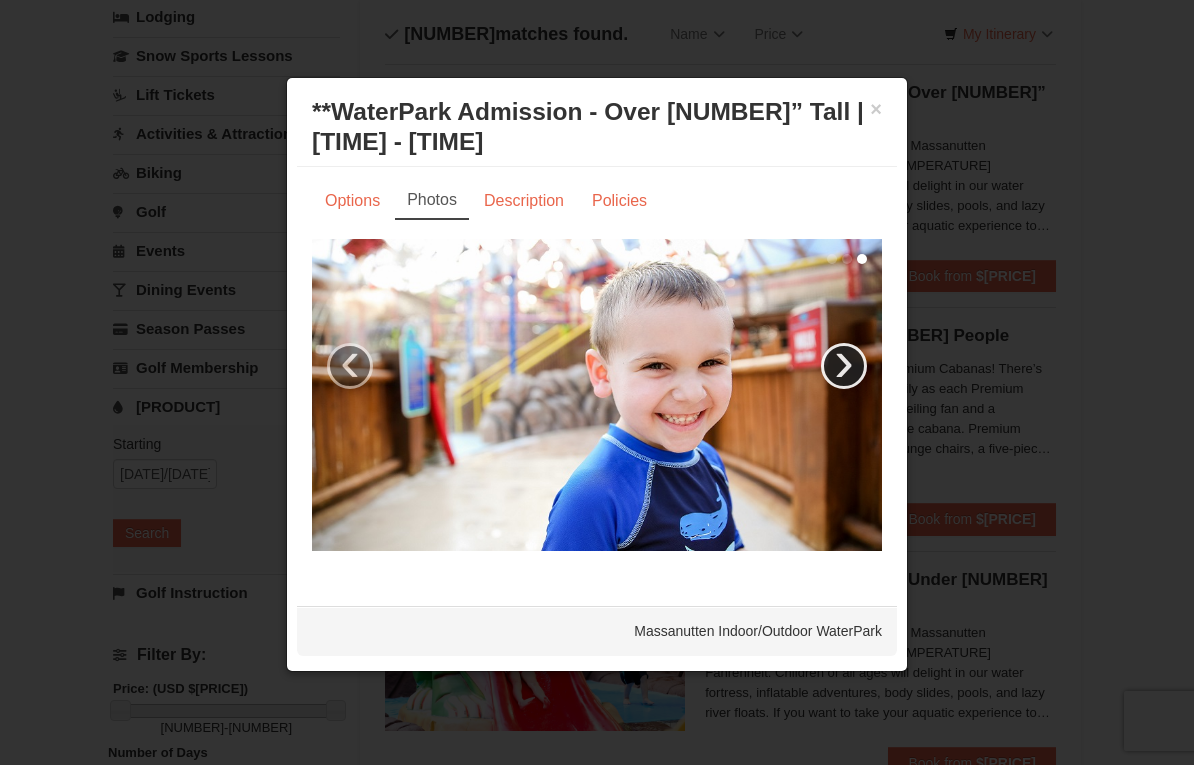 click on "›" at bounding box center (844, 366) 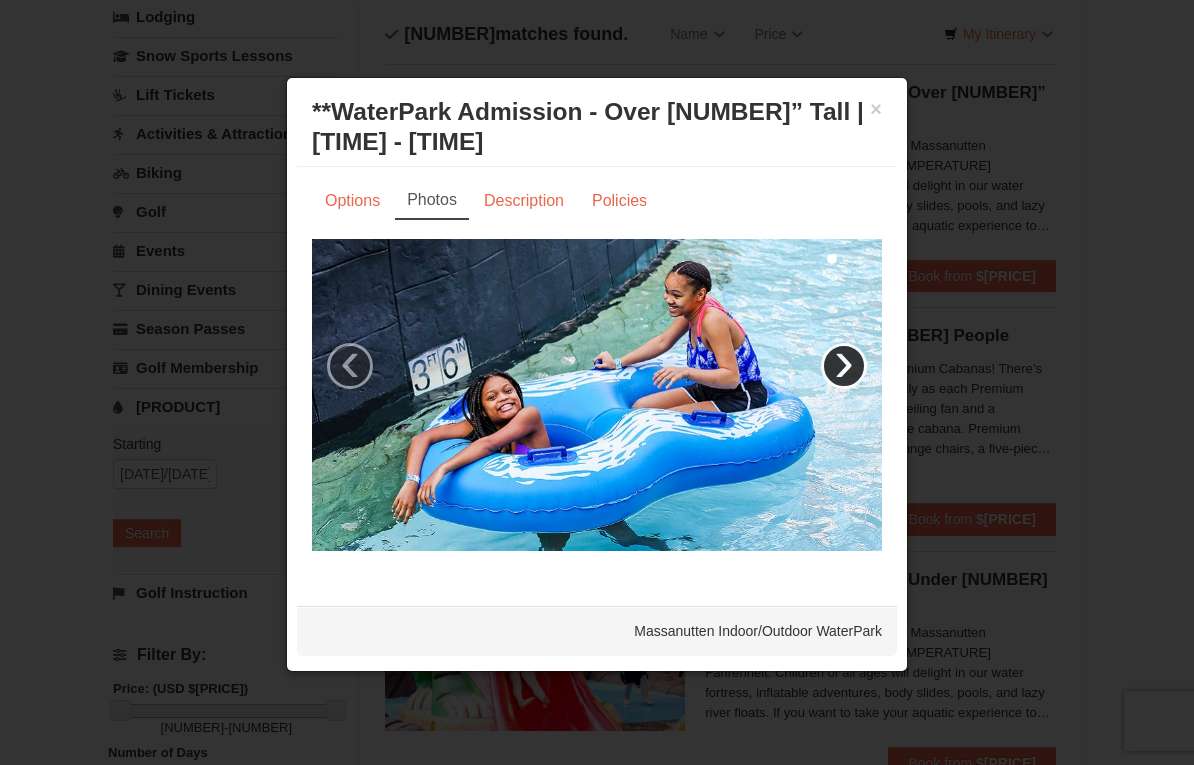 click on "›" at bounding box center (844, 366) 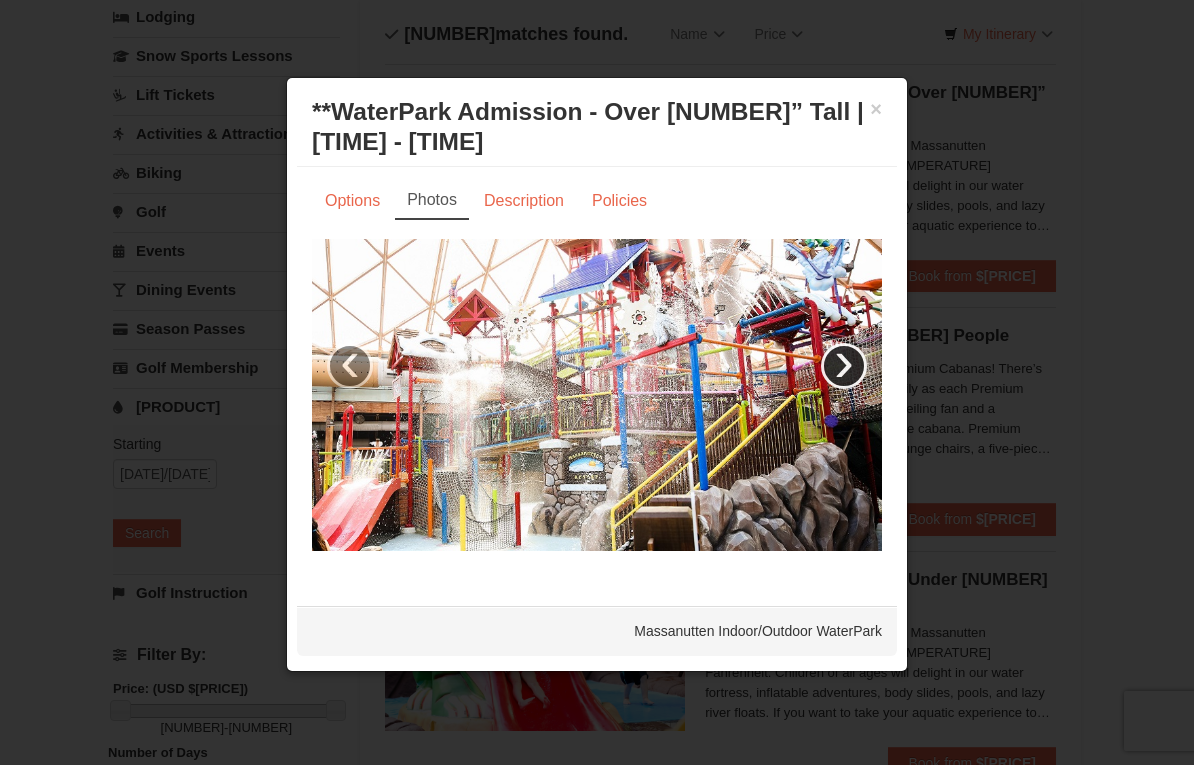 click on "›" at bounding box center [844, 366] 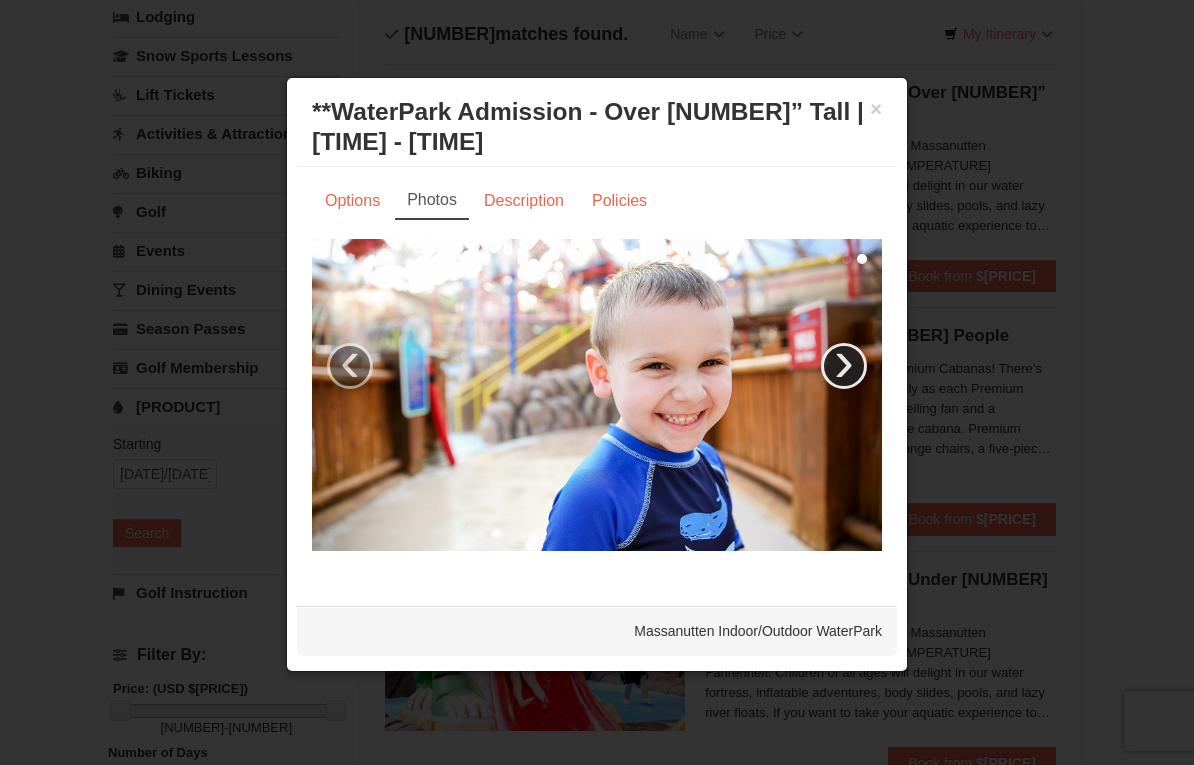 click on "›" at bounding box center (844, 366) 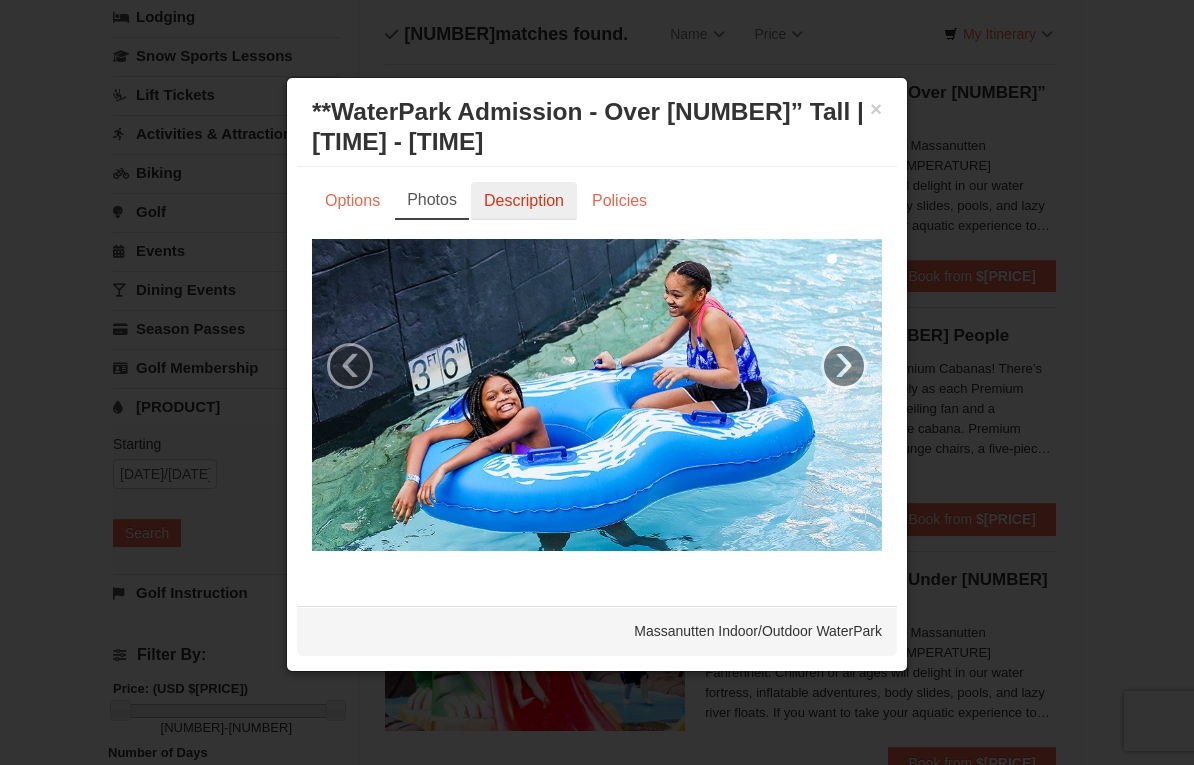 click on "Description" at bounding box center (524, 201) 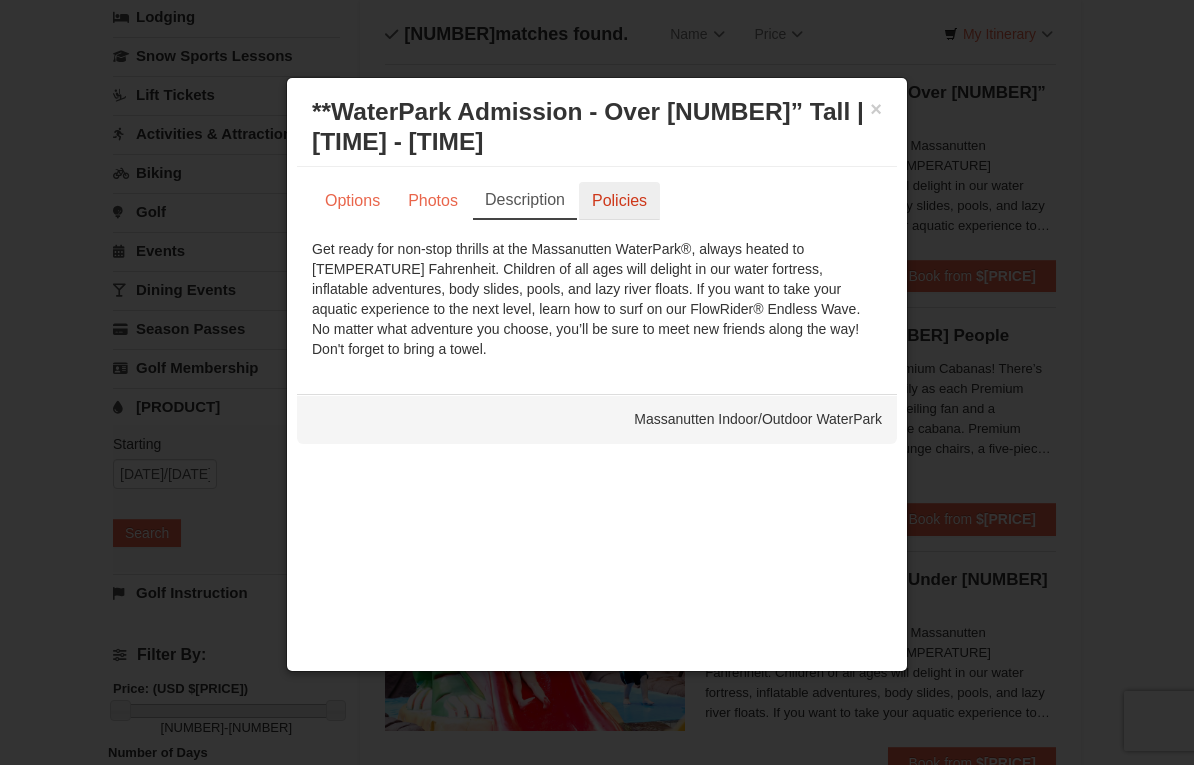click on "Policies" at bounding box center (619, 201) 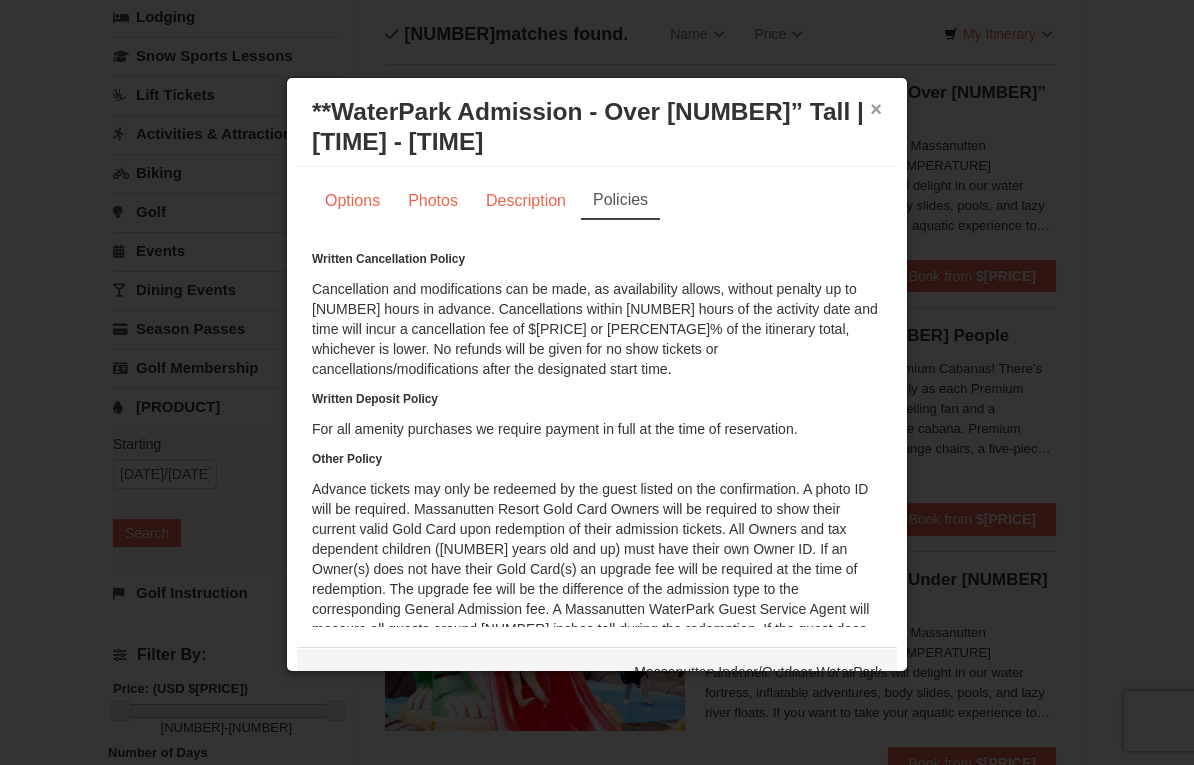 click on "×" at bounding box center [876, 109] 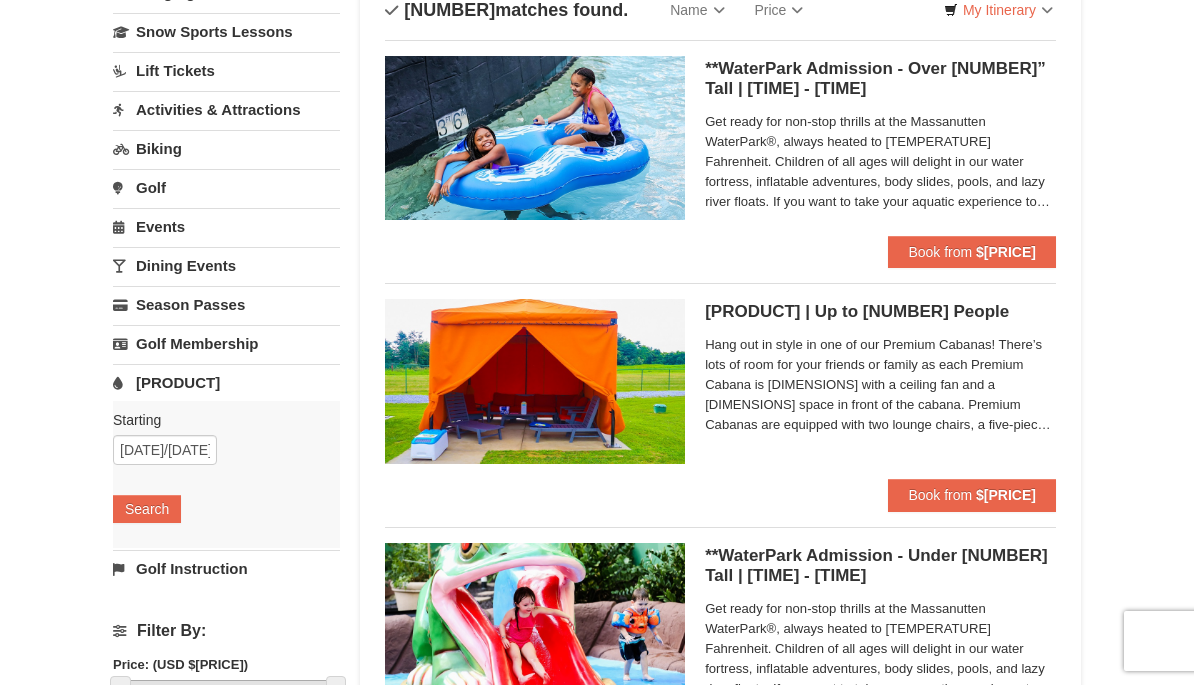 scroll, scrollTop: 0, scrollLeft: 0, axis: both 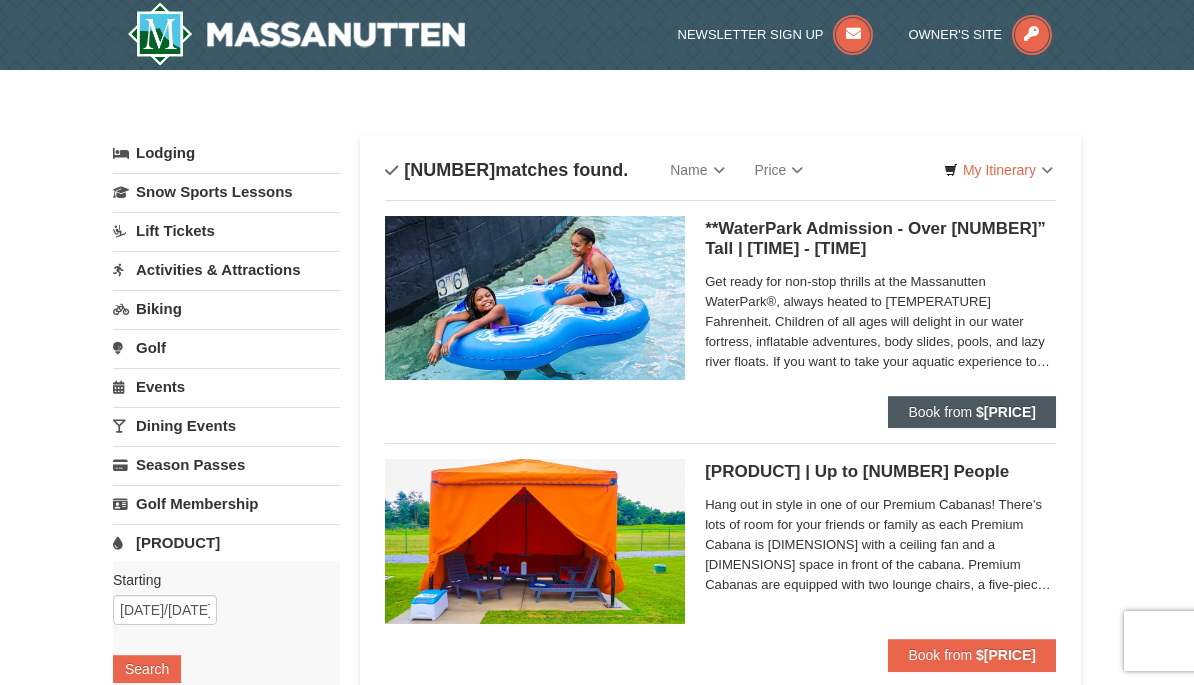 click on "Book from   $56.00" at bounding box center (972, 412) 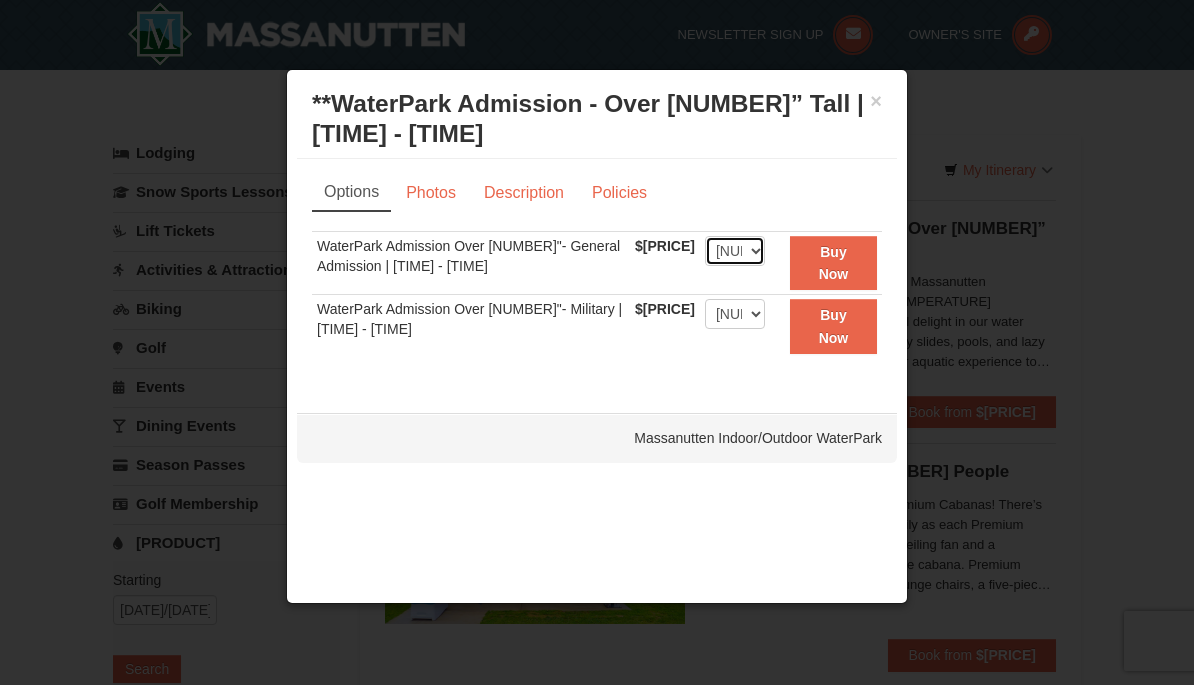 click on "1
2
3
4
5
6
7
8
9
10
11
12
13
14
15
16
17
18
19
20
21 22" at bounding box center [735, 251] 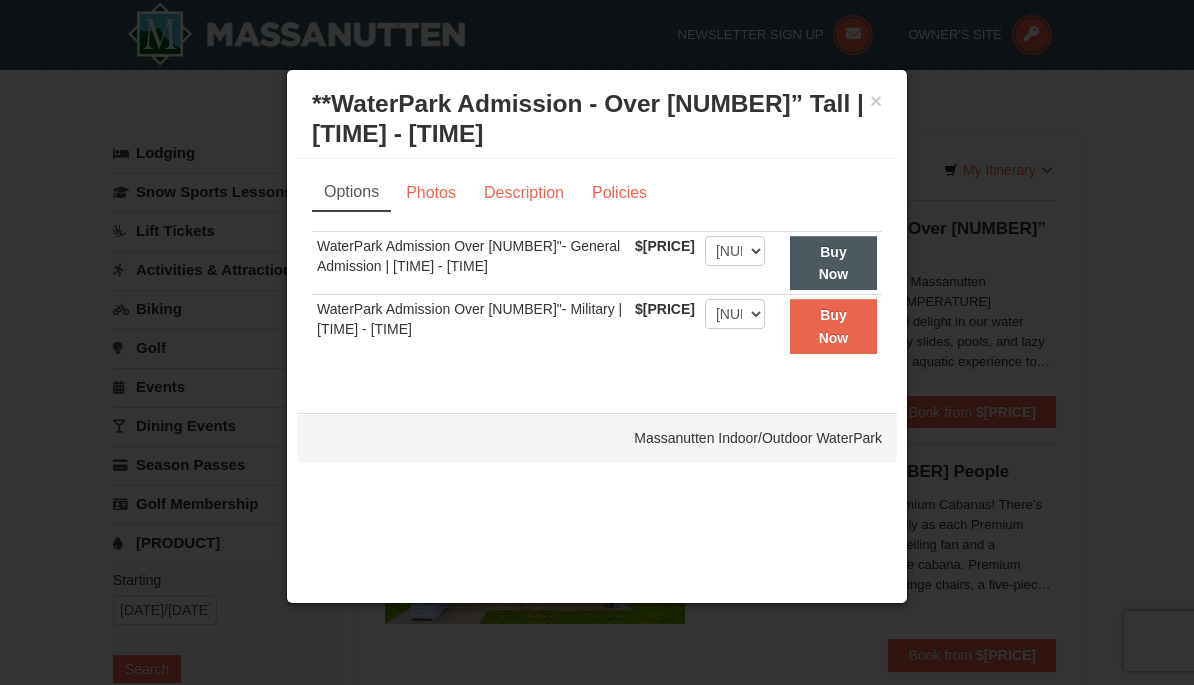 click on "Buy Now" at bounding box center [833, 263] 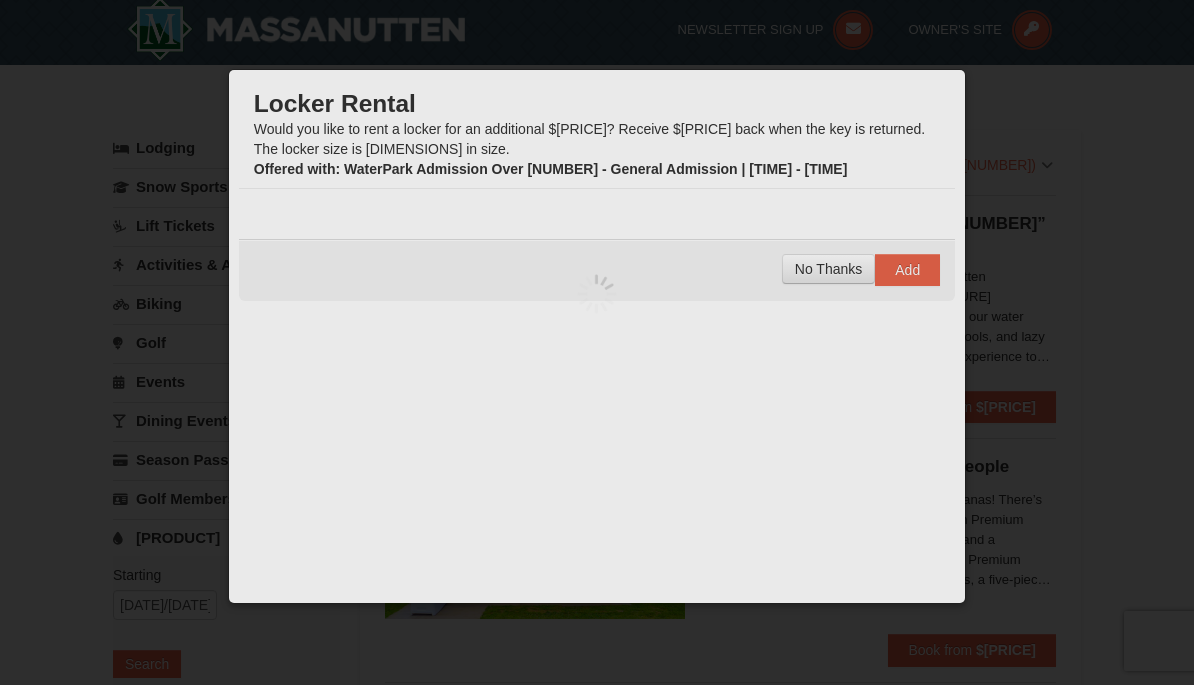 scroll, scrollTop: 6, scrollLeft: 0, axis: vertical 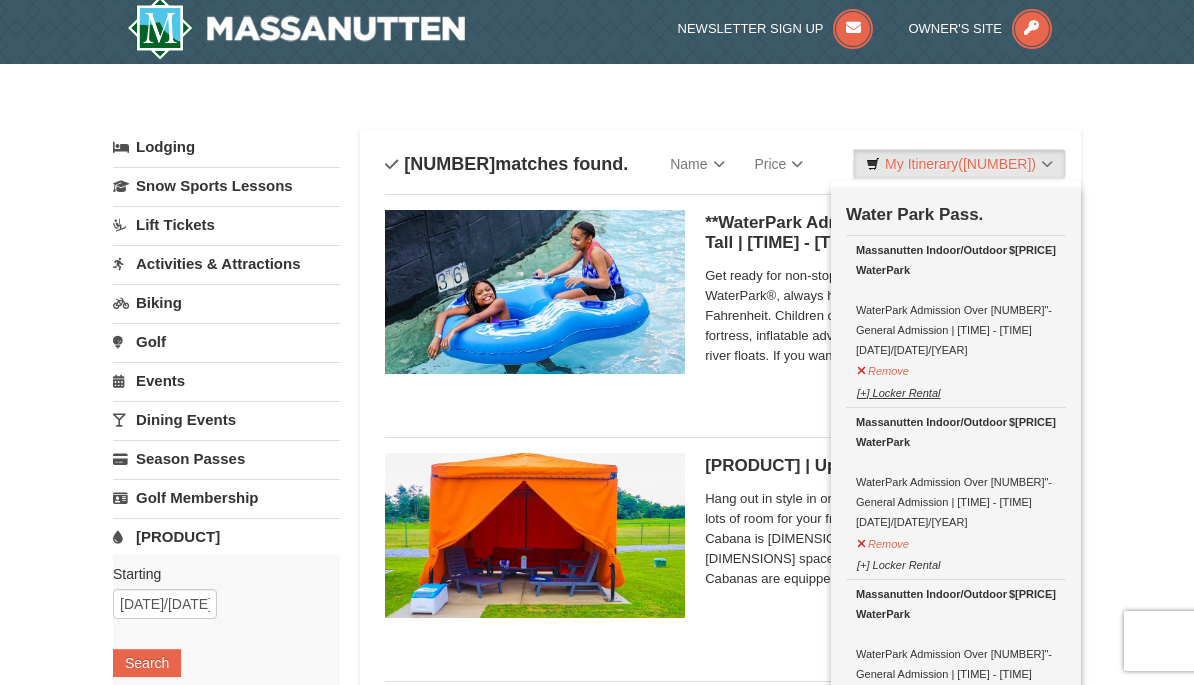 click on "[+] Locker Rental" at bounding box center (898, 390) 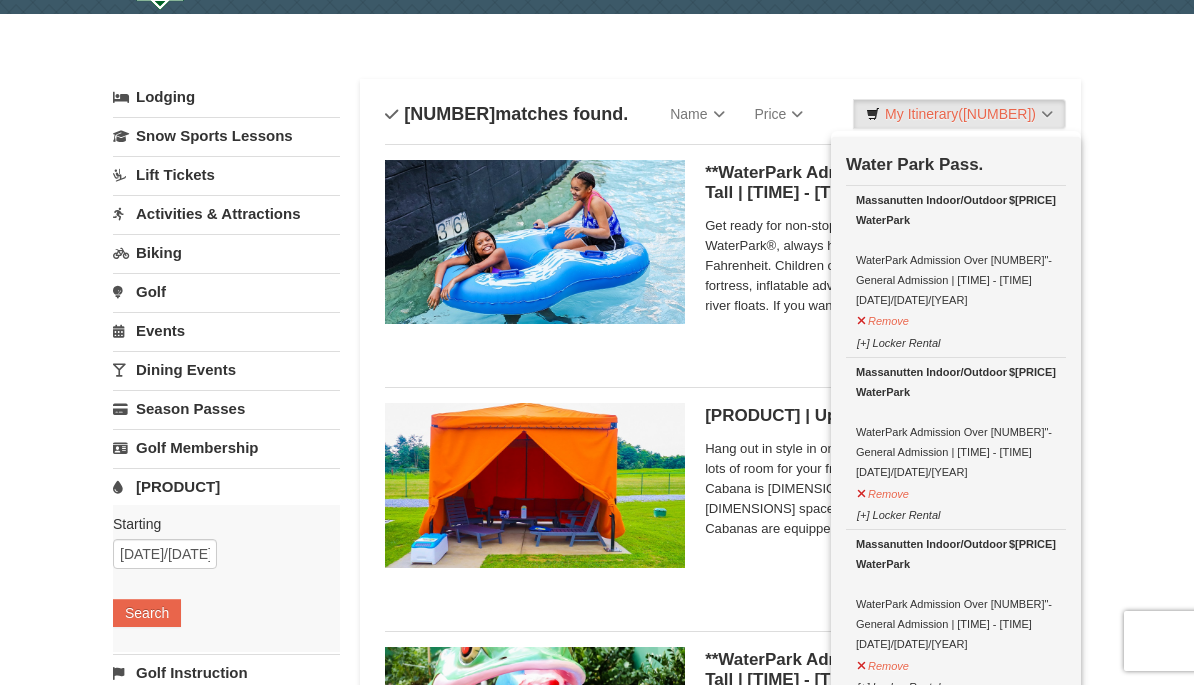 scroll, scrollTop: 55, scrollLeft: 0, axis: vertical 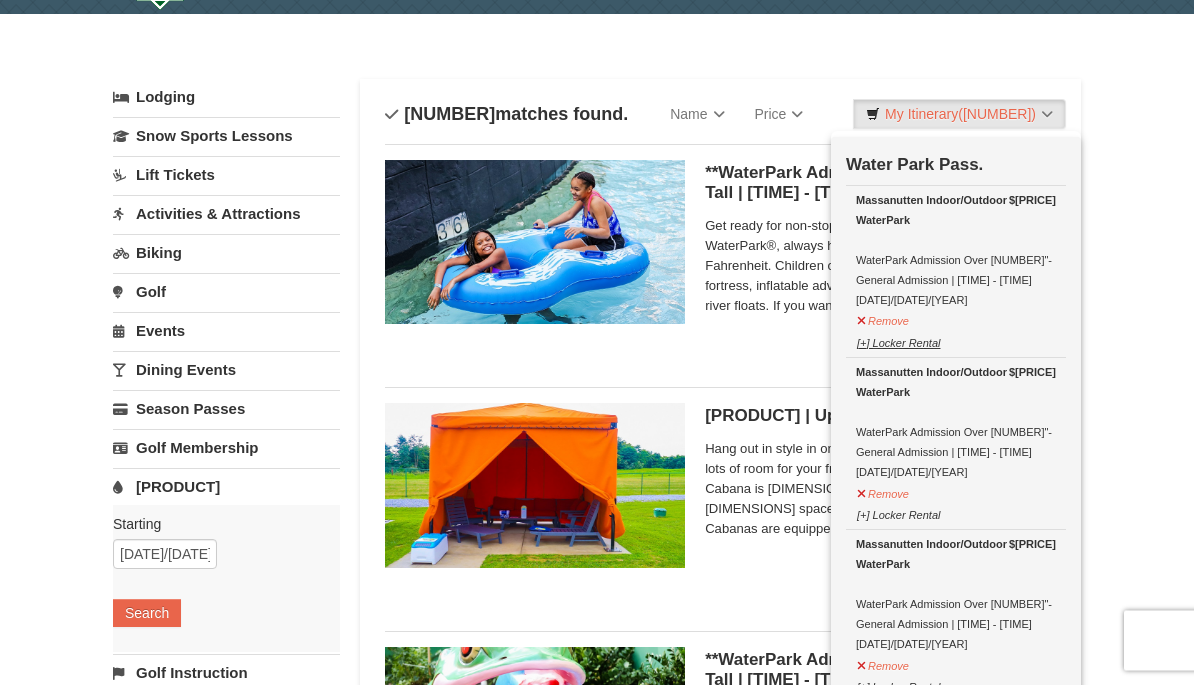 click on "[+] Locker Rental" at bounding box center [898, 341] 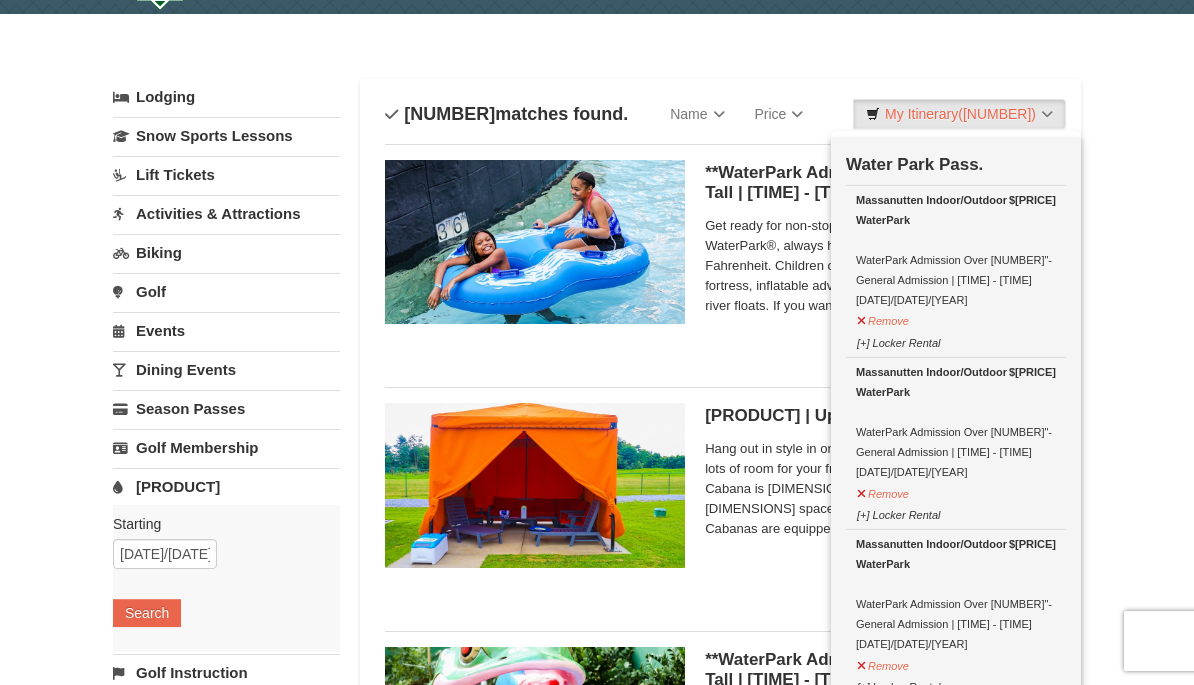 click on "×
Categories
List
Filter
My Itinerary (4)
Check Out Now
Water Park Pass.
$70.00
Massanutten Indoor/Outdoor WaterPark
WaterPark Admission Over 42"- General Admission | 10:30 AM - 6:00 PM
7/3/2025
$70.00" at bounding box center [597, 715] 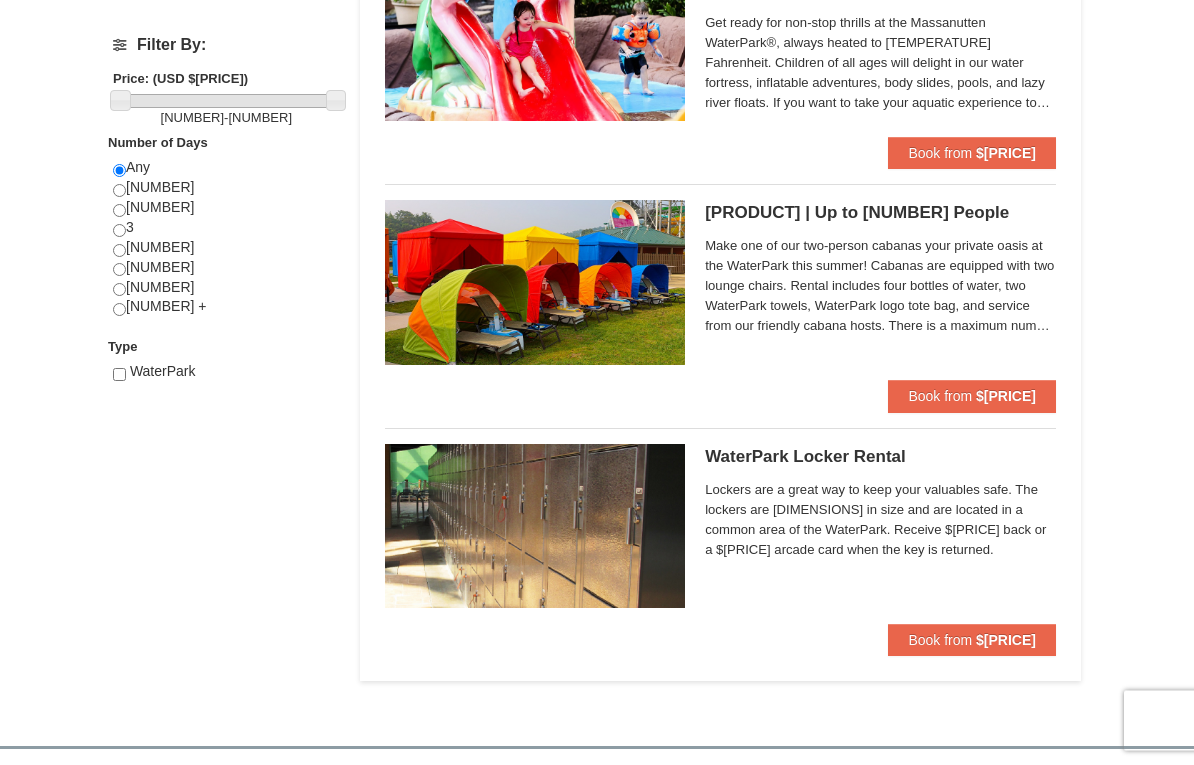 scroll, scrollTop: 746, scrollLeft: 0, axis: vertical 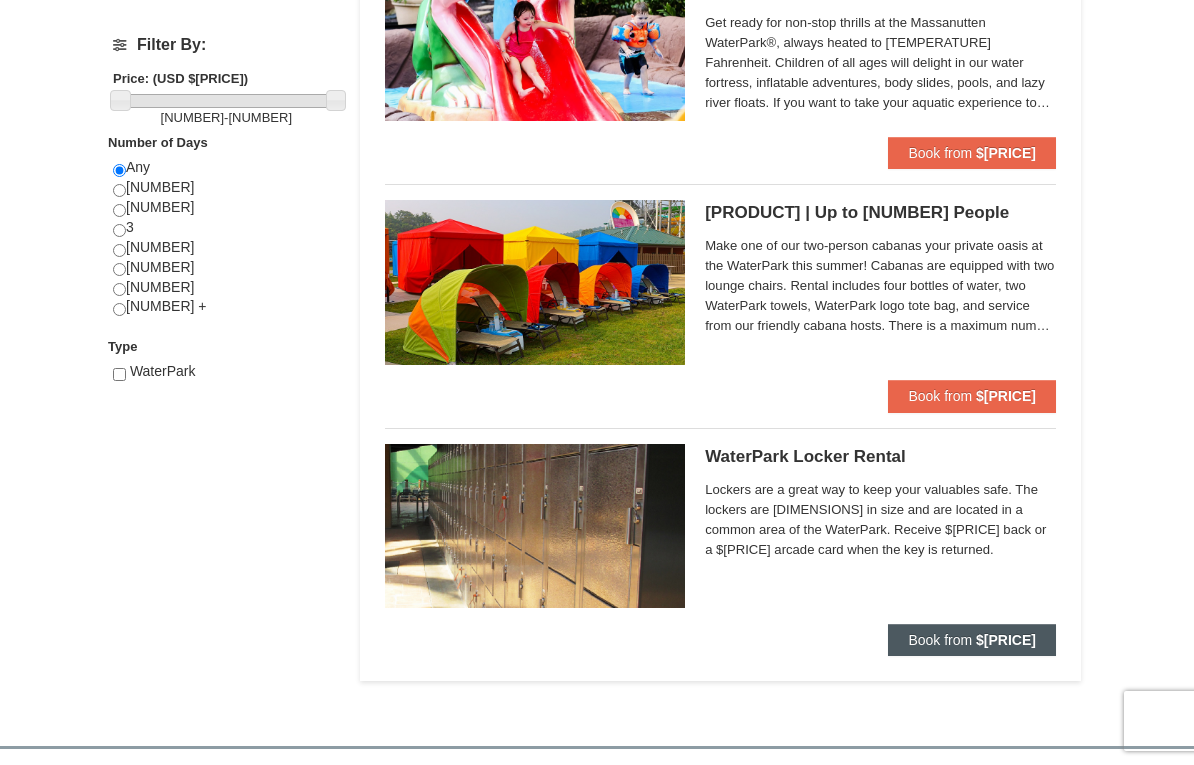 click on "$30.00" at bounding box center [1006, 640] 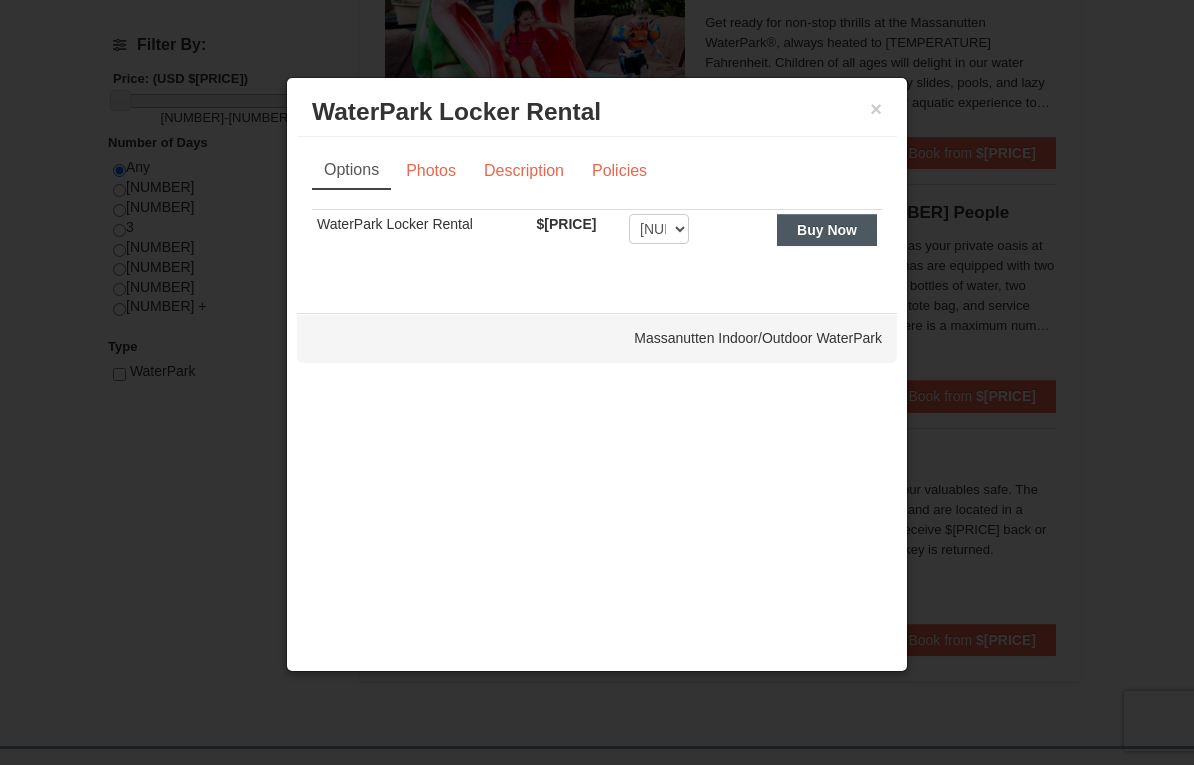 click on "Buy Now" at bounding box center (827, 230) 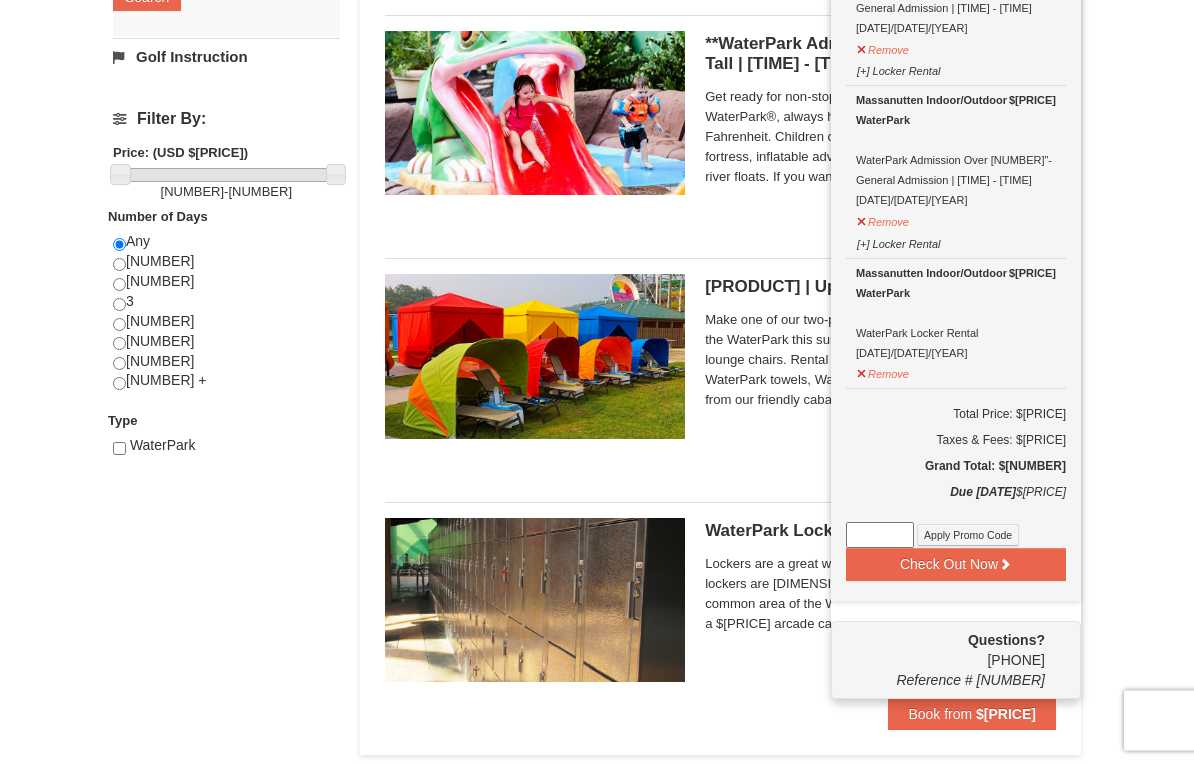 scroll, scrollTop: 673, scrollLeft: 0, axis: vertical 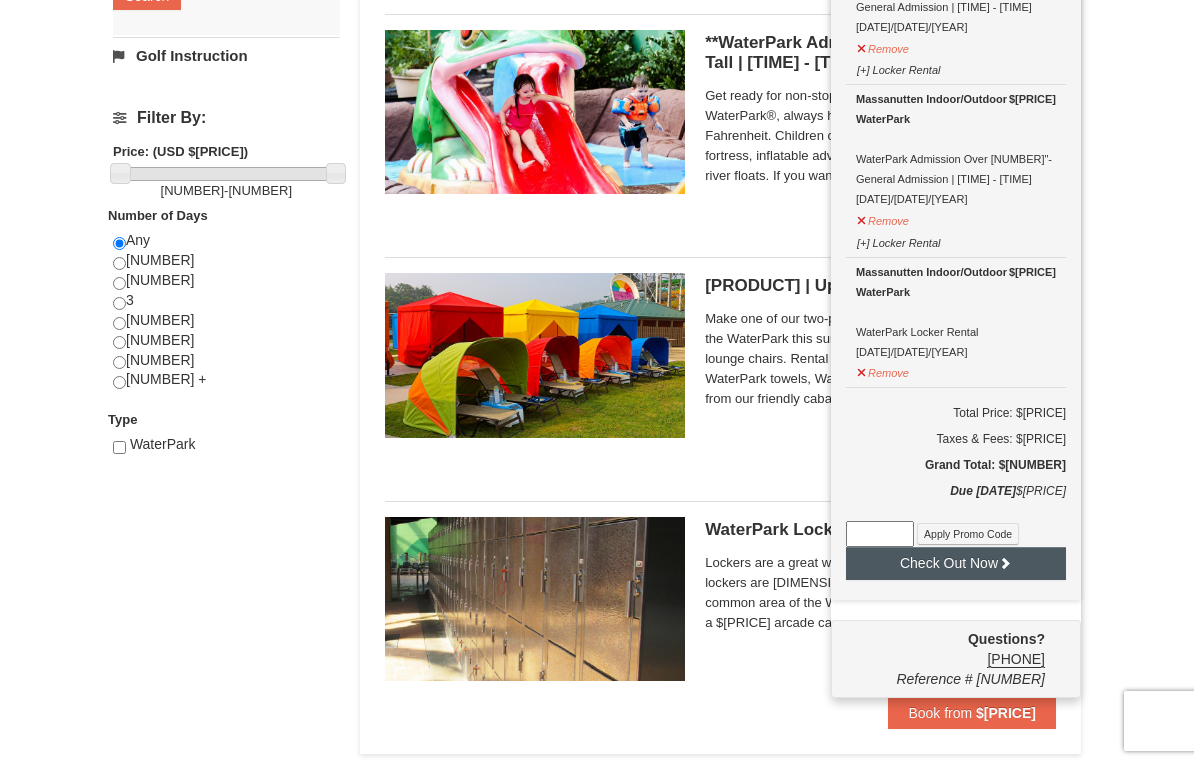 click on "Check Out Now" at bounding box center (956, 563) 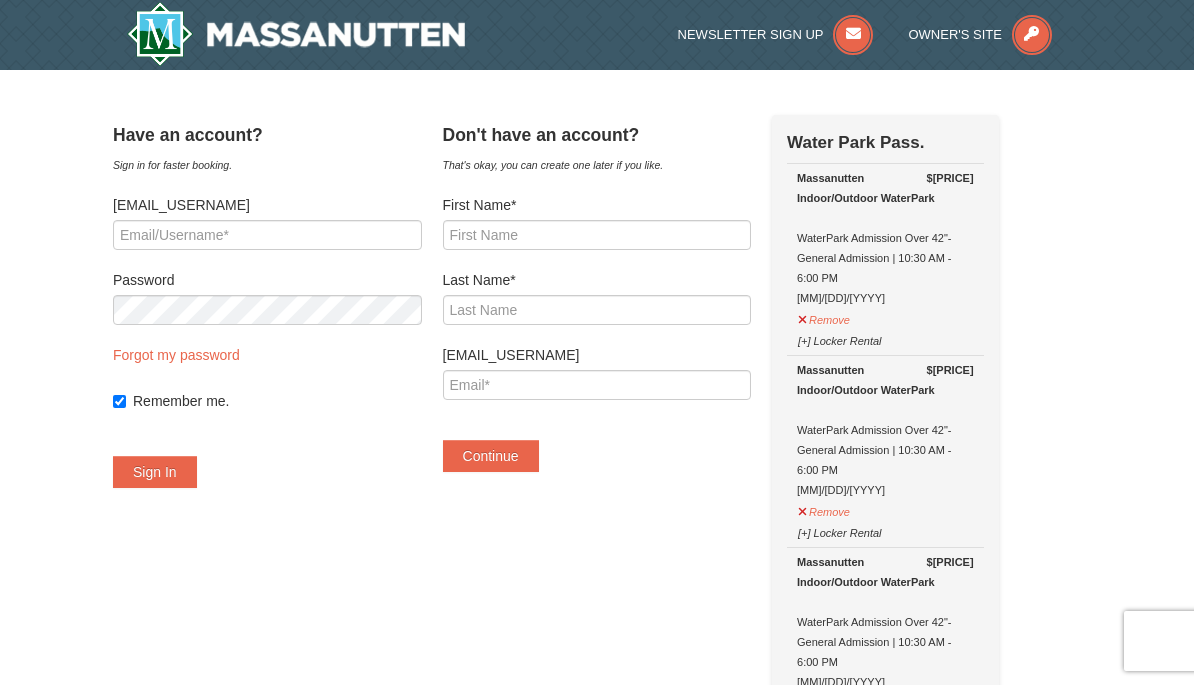 scroll, scrollTop: 0, scrollLeft: 0, axis: both 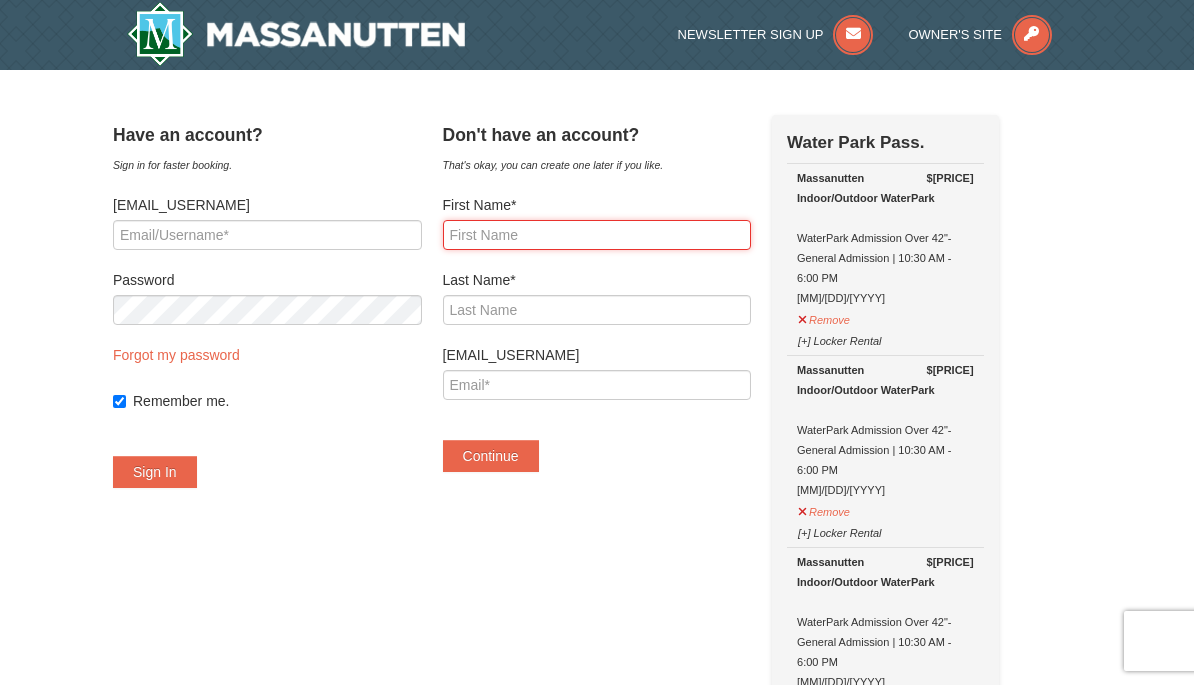 click on "First Name*" at bounding box center [597, 235] 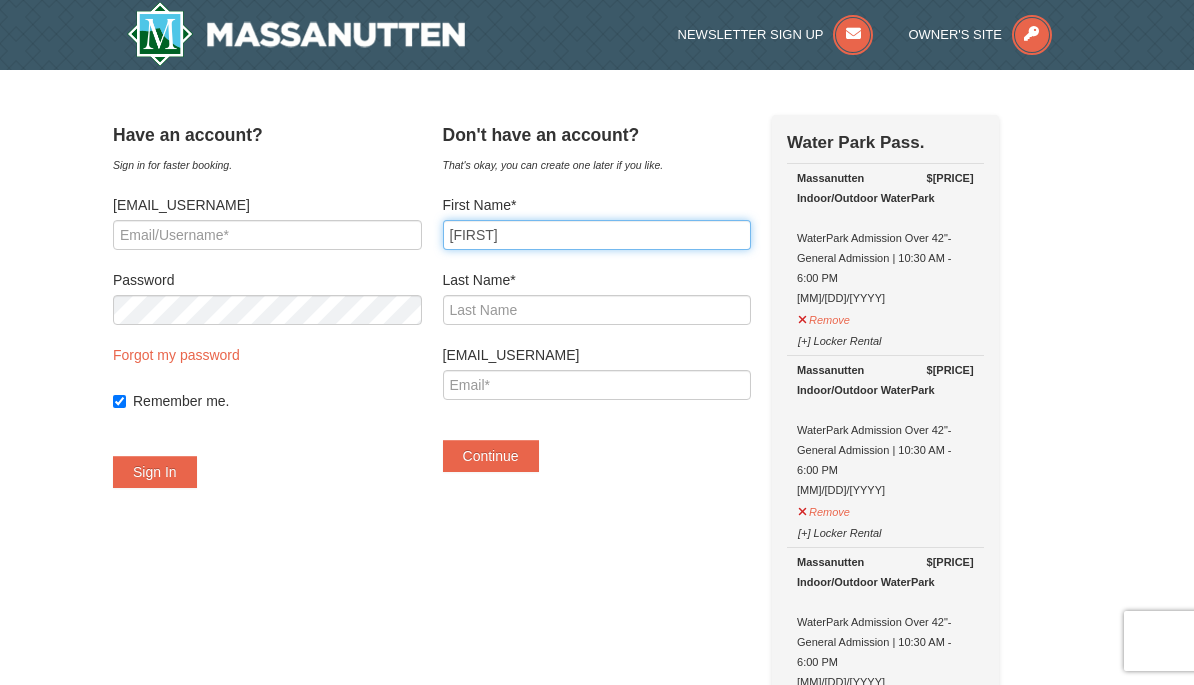 type on "Devon" 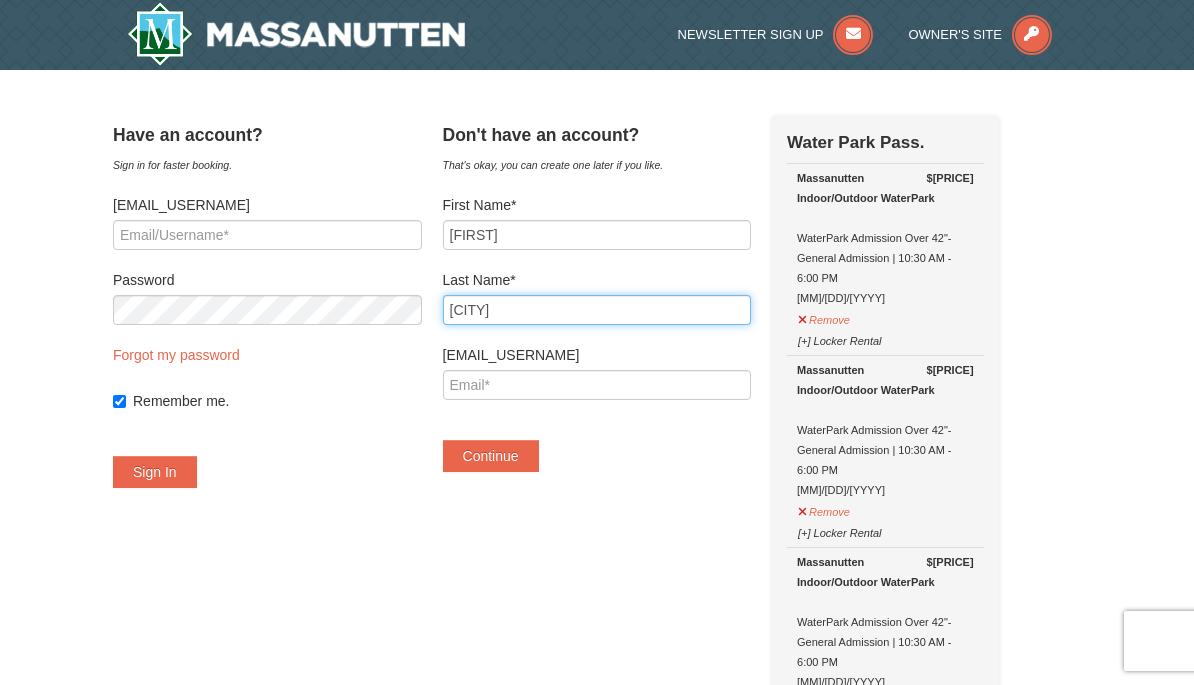 type on "Somerville" 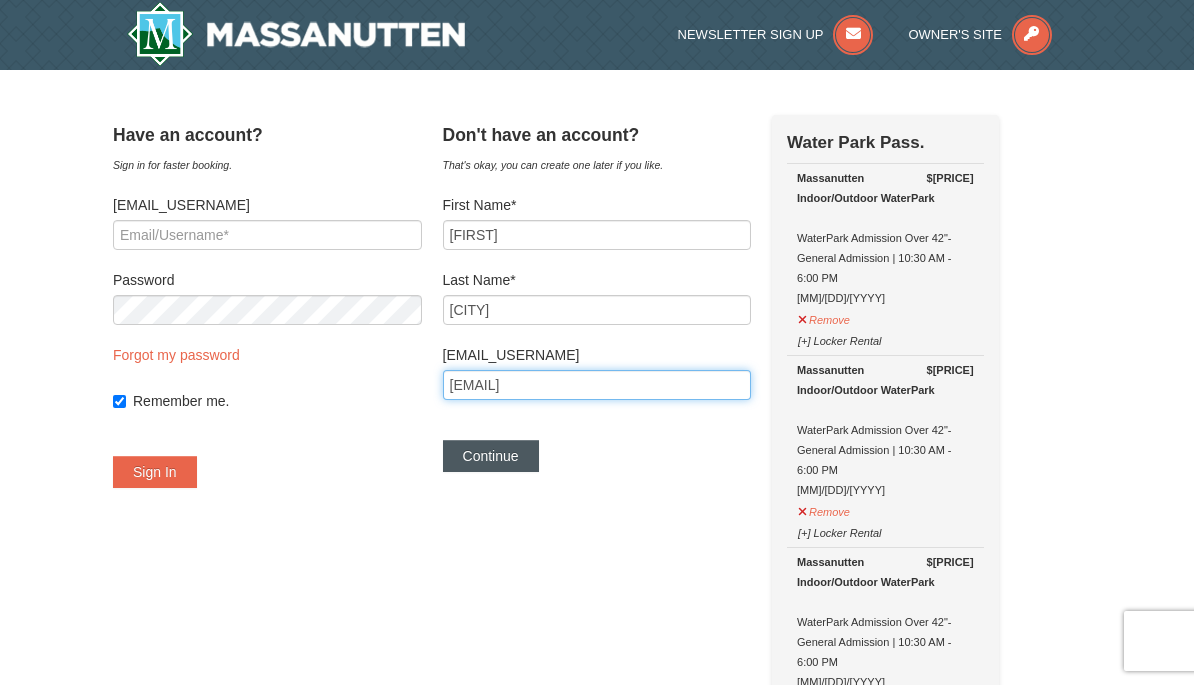 type on "[EMAIL]" 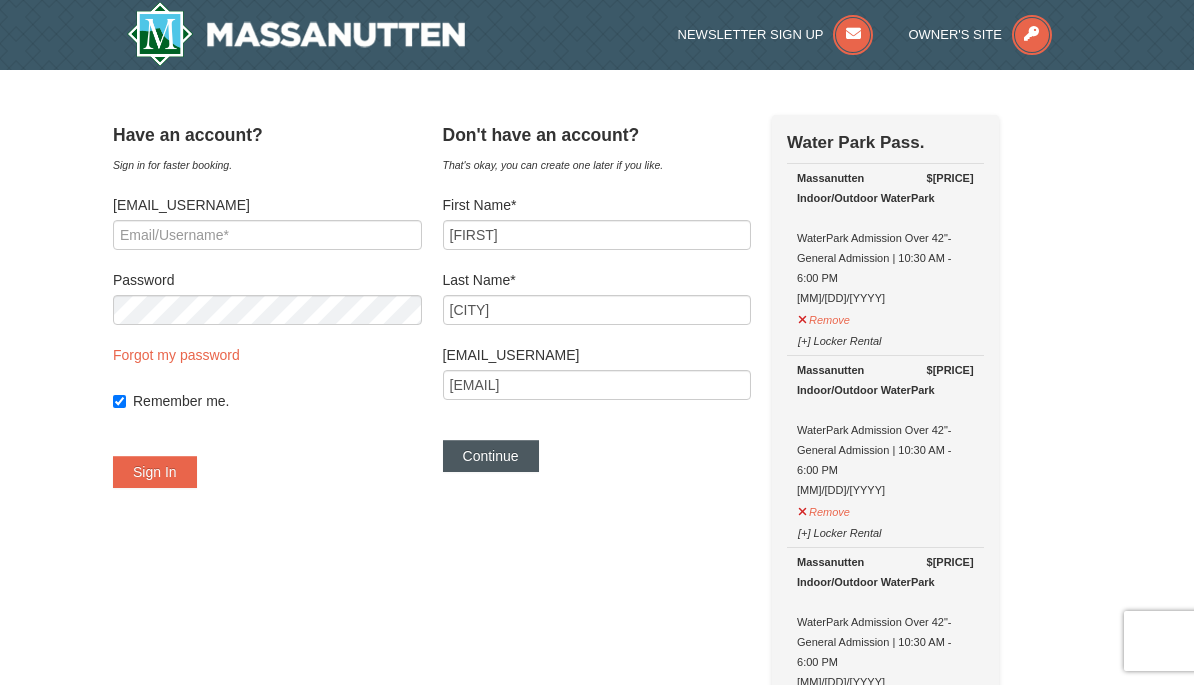 click on "Continue" at bounding box center (491, 456) 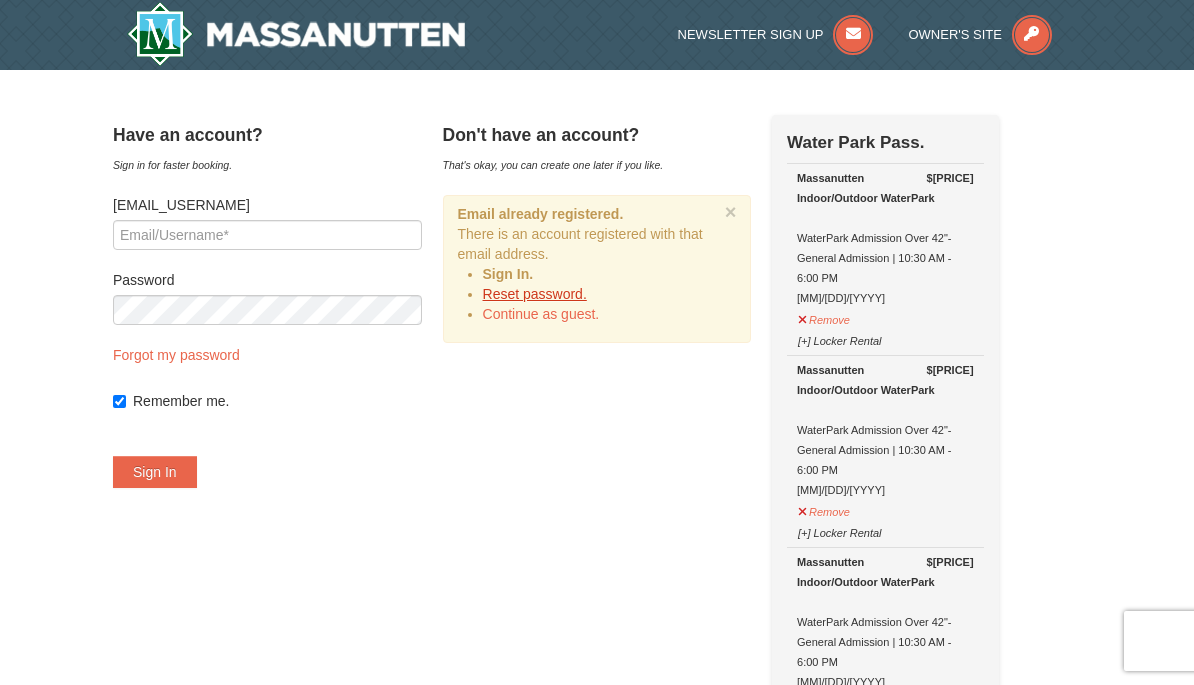 click on "Reset password." at bounding box center (535, 294) 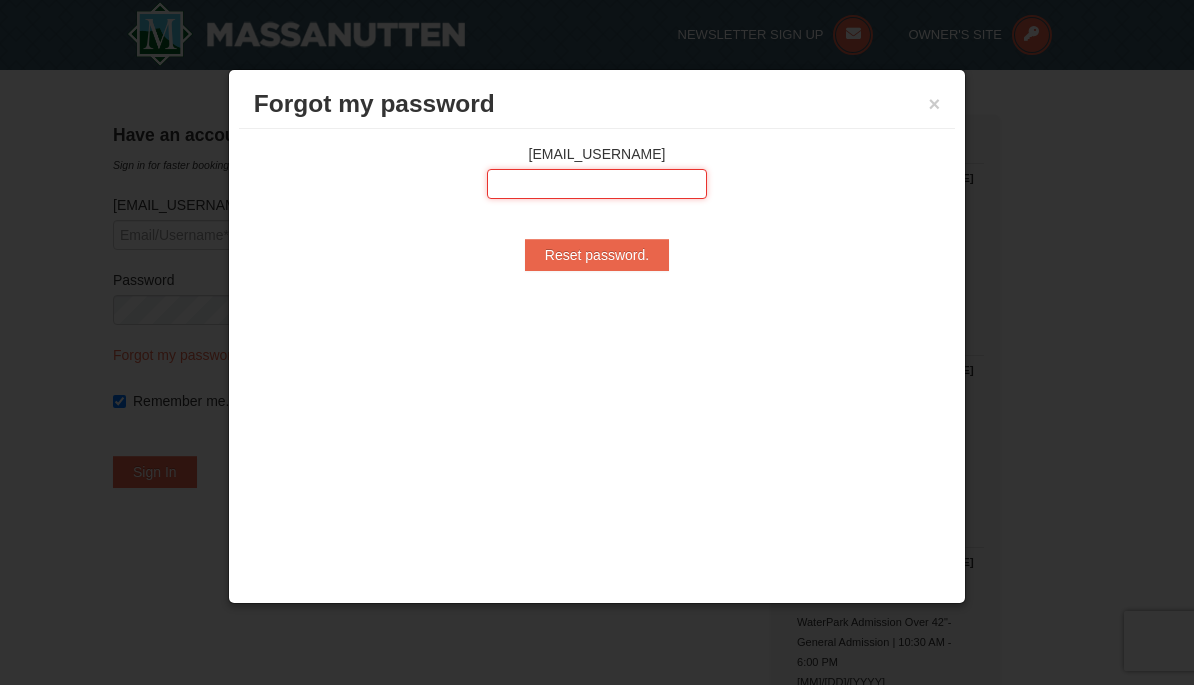 click at bounding box center [597, 184] 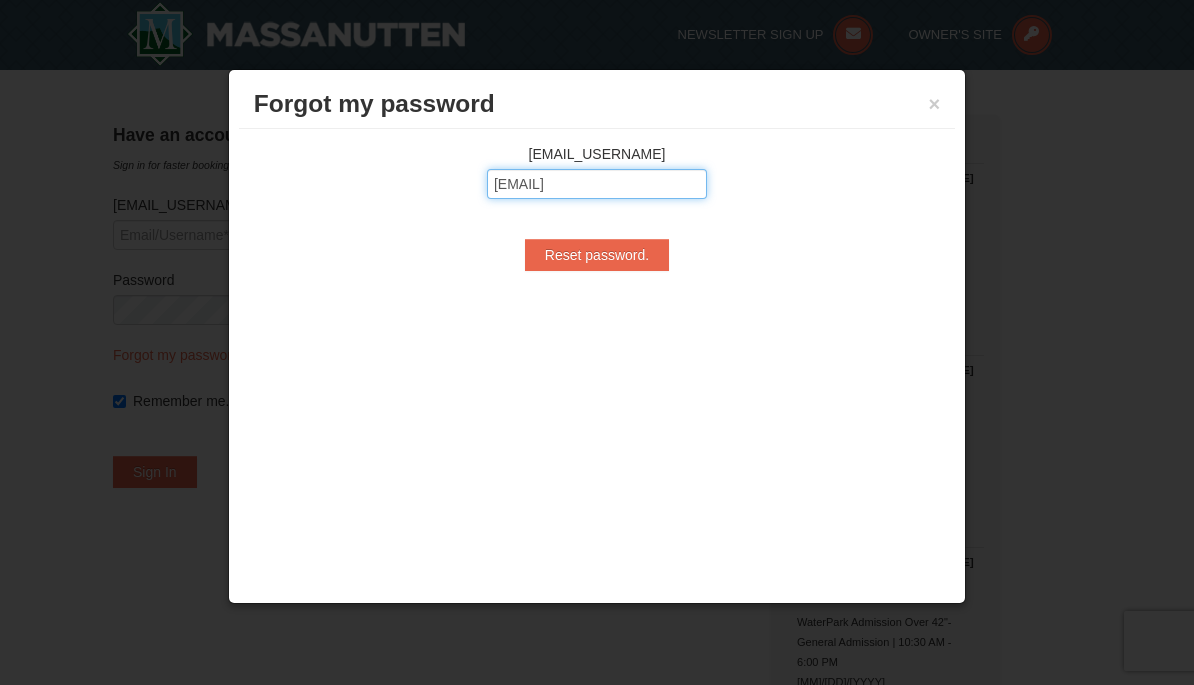 type on "Mesomerville44@gmail.com" 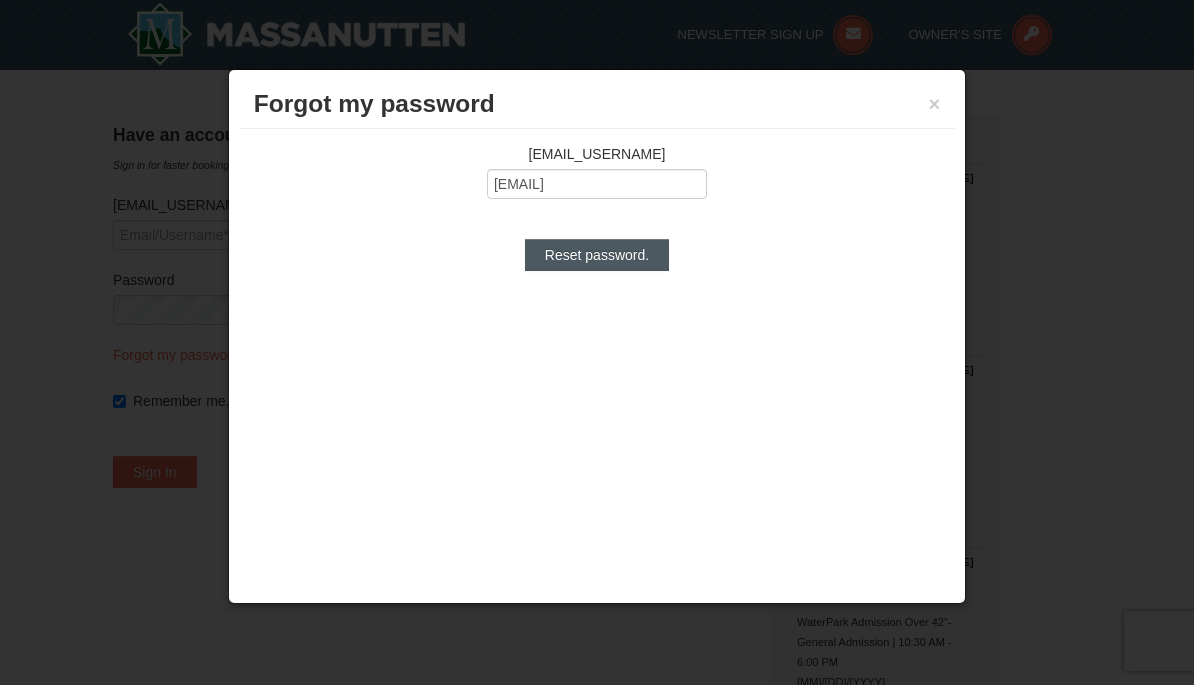 click on "Reset password." at bounding box center [597, 255] 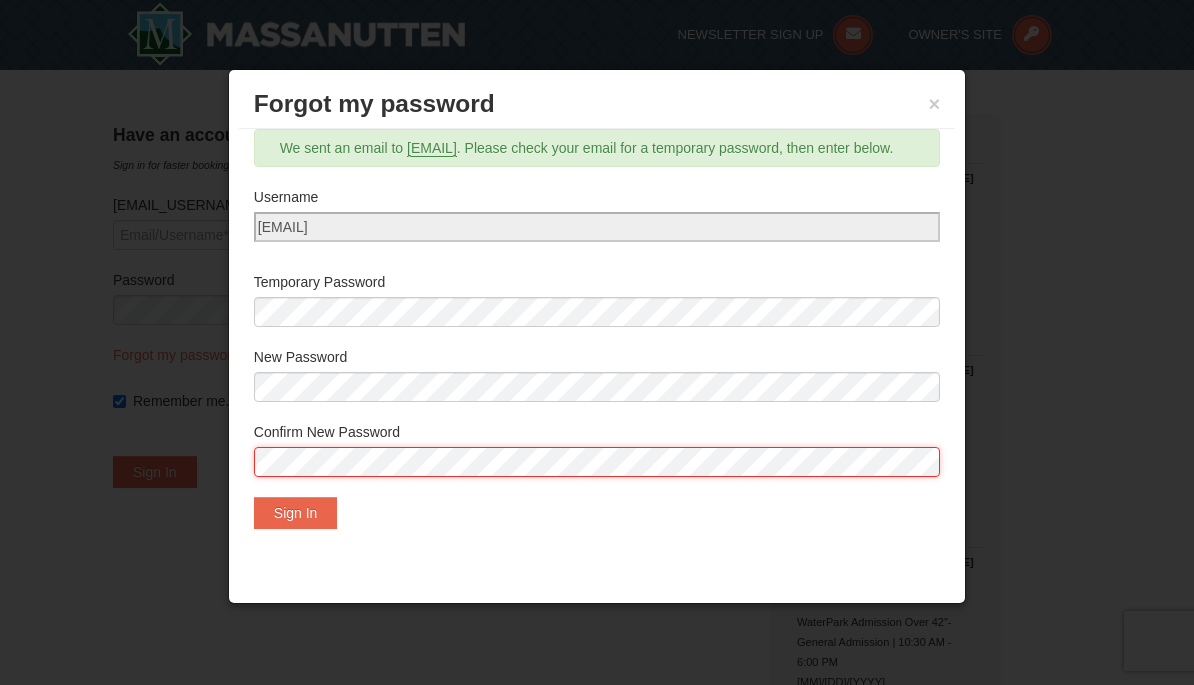 scroll, scrollTop: 35, scrollLeft: 0, axis: vertical 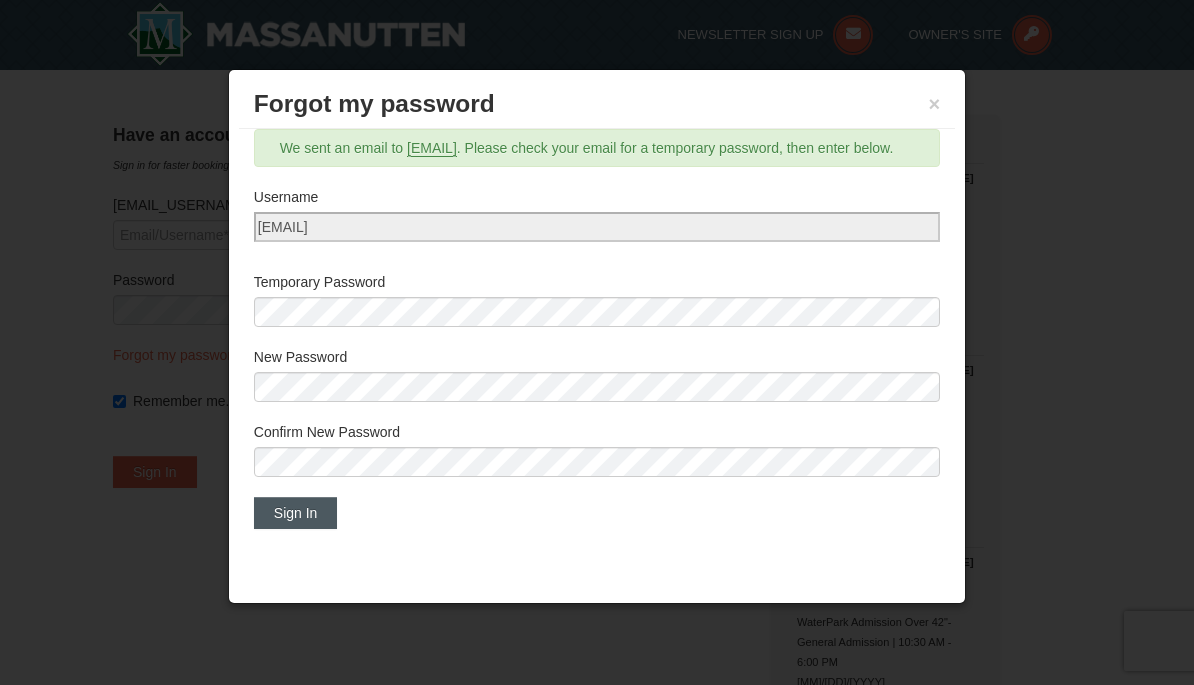 click on "Sign In" at bounding box center (296, 513) 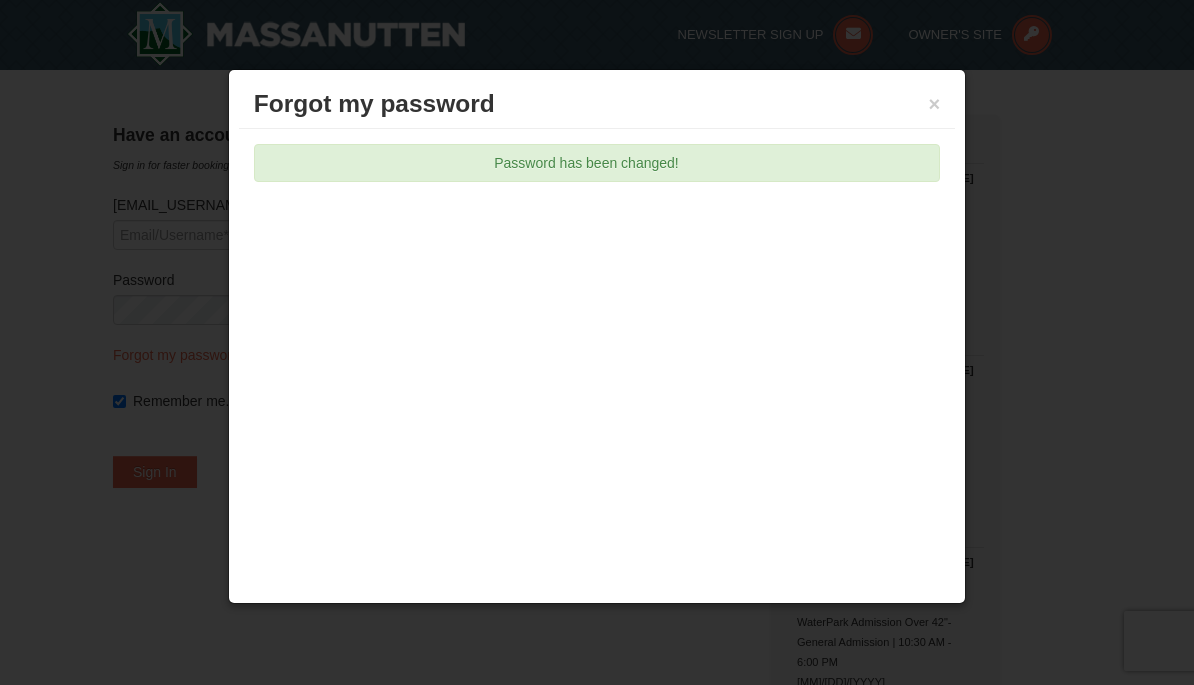 scroll, scrollTop: 0, scrollLeft: 0, axis: both 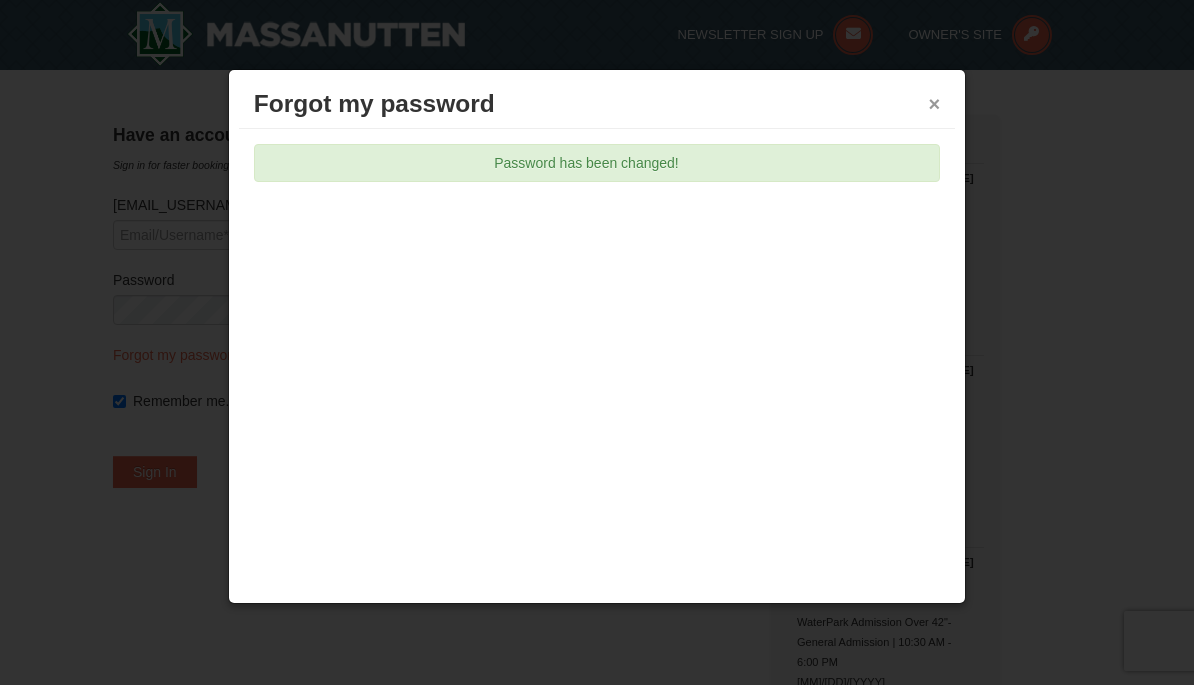 click on "×" at bounding box center [935, 104] 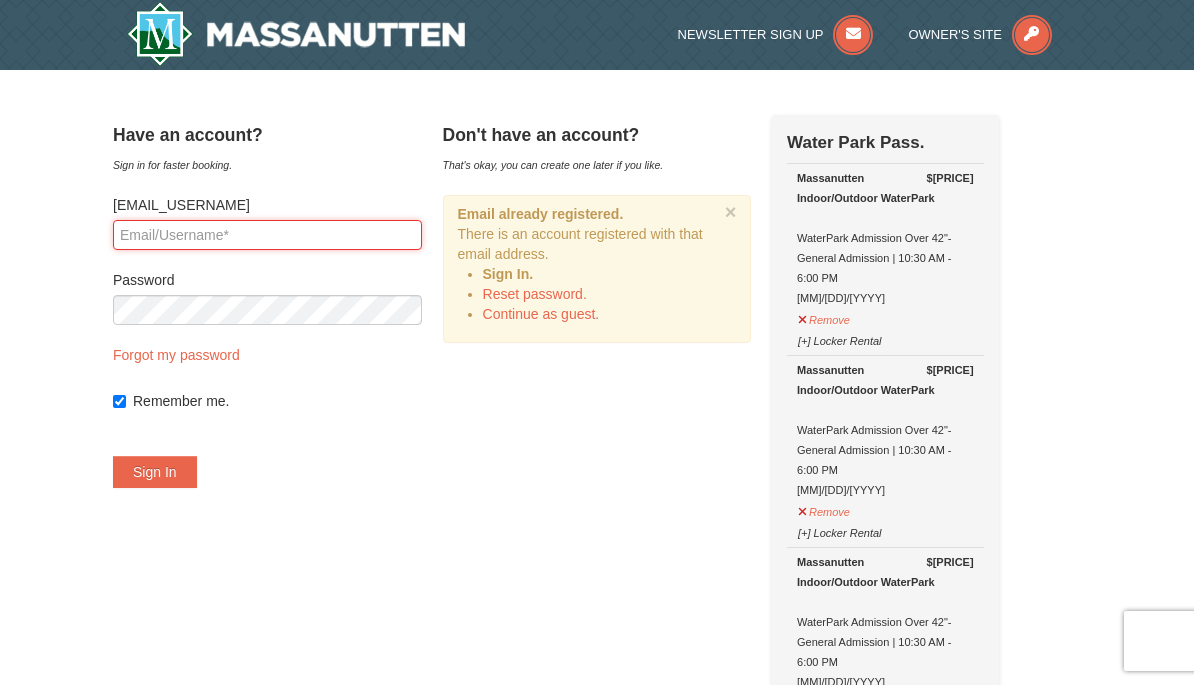 click on "Email/Username*" at bounding box center [267, 235] 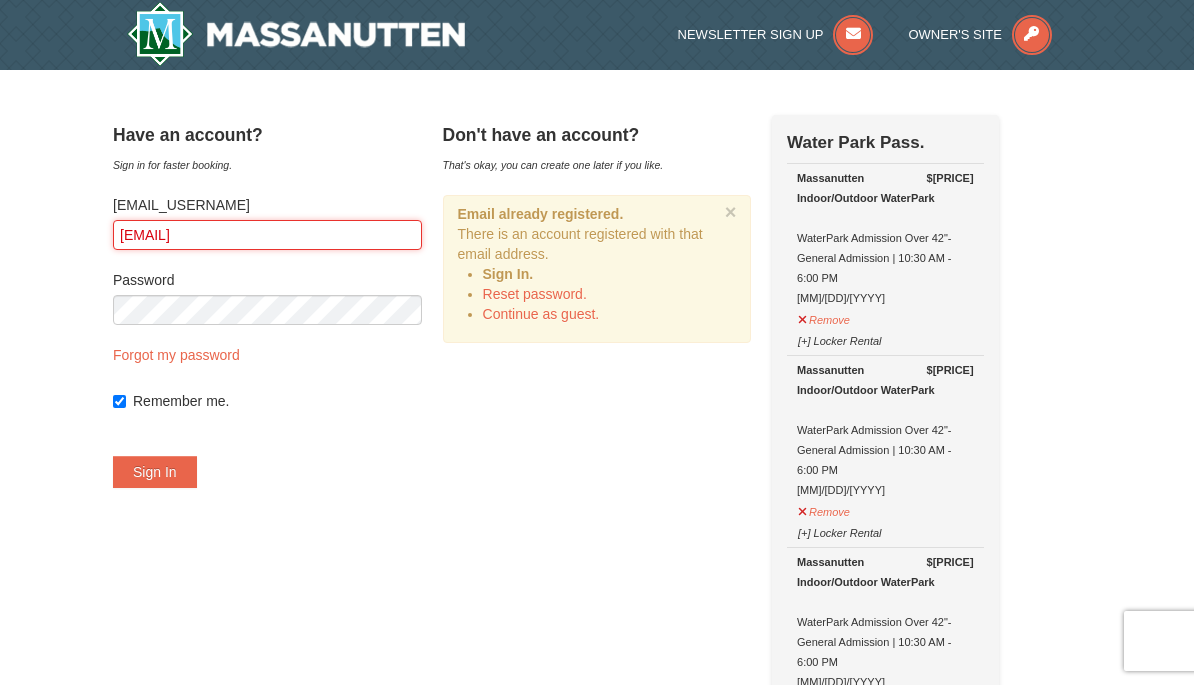type on "[EMAIL]" 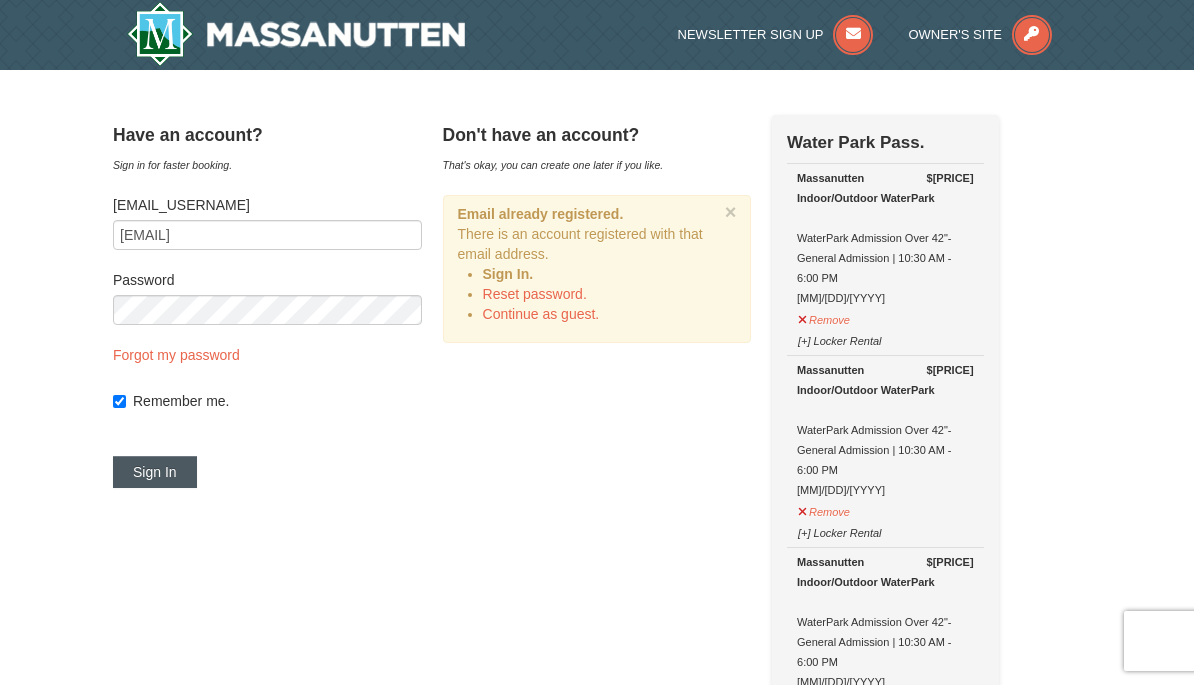 click on "Sign In" at bounding box center [155, 472] 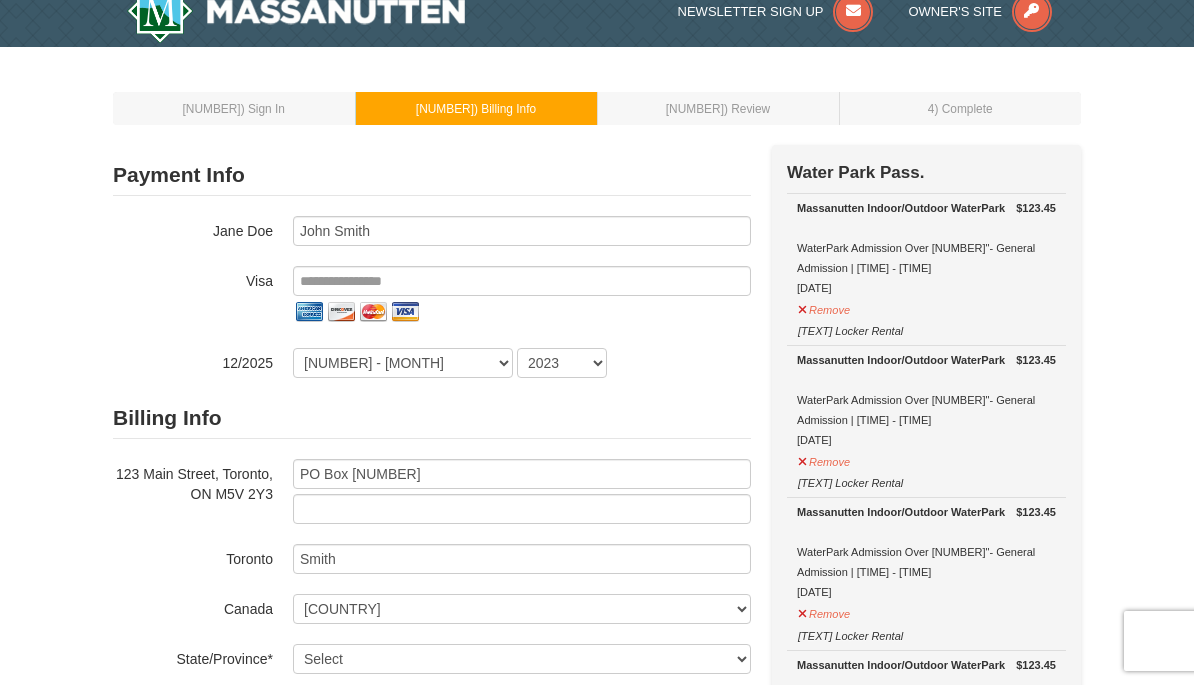 scroll, scrollTop: 0, scrollLeft: 0, axis: both 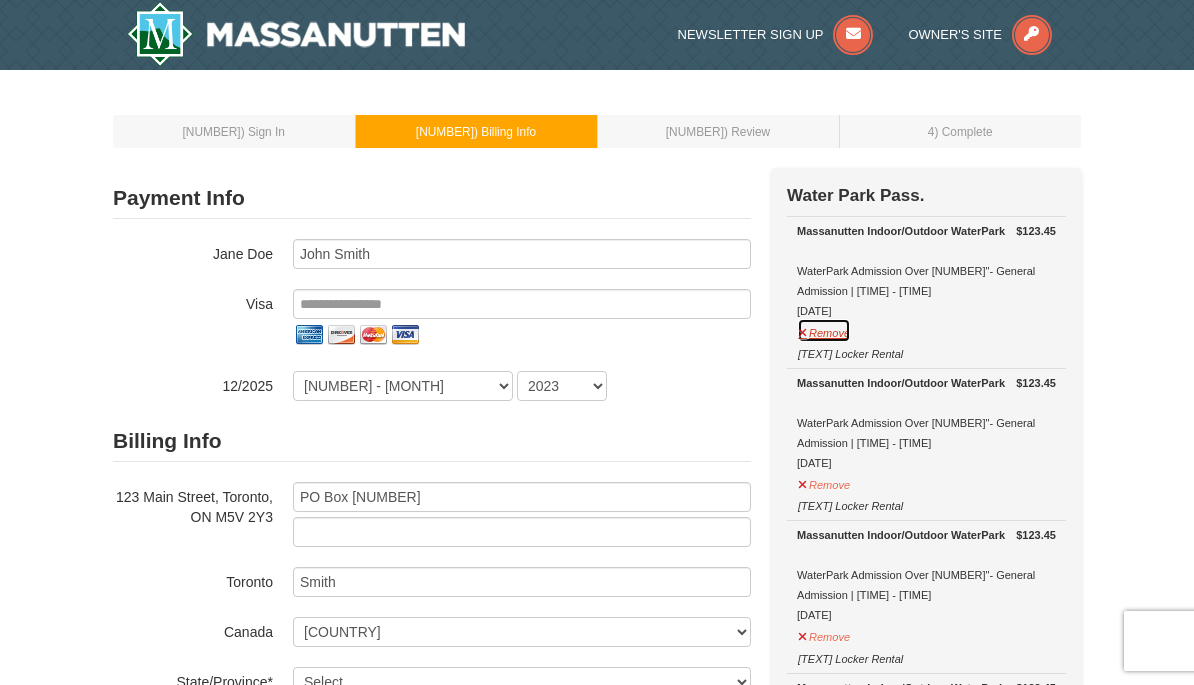 click on "Remove" at bounding box center [824, 330] 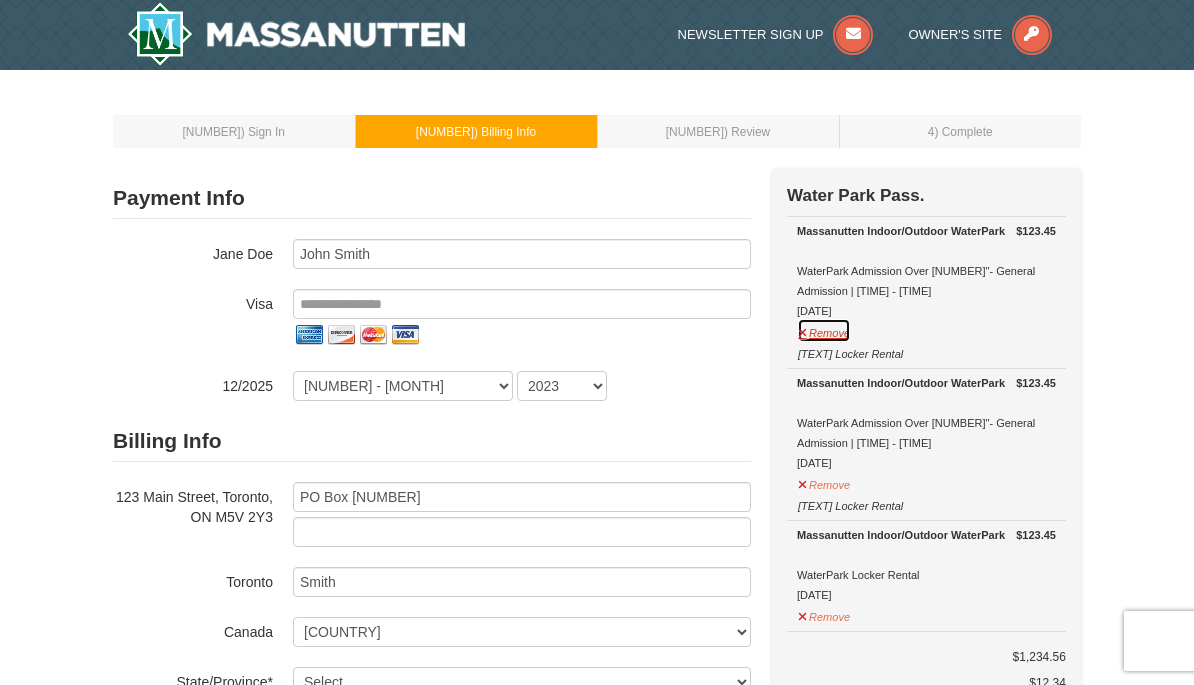 click on "Remove" at bounding box center (824, 330) 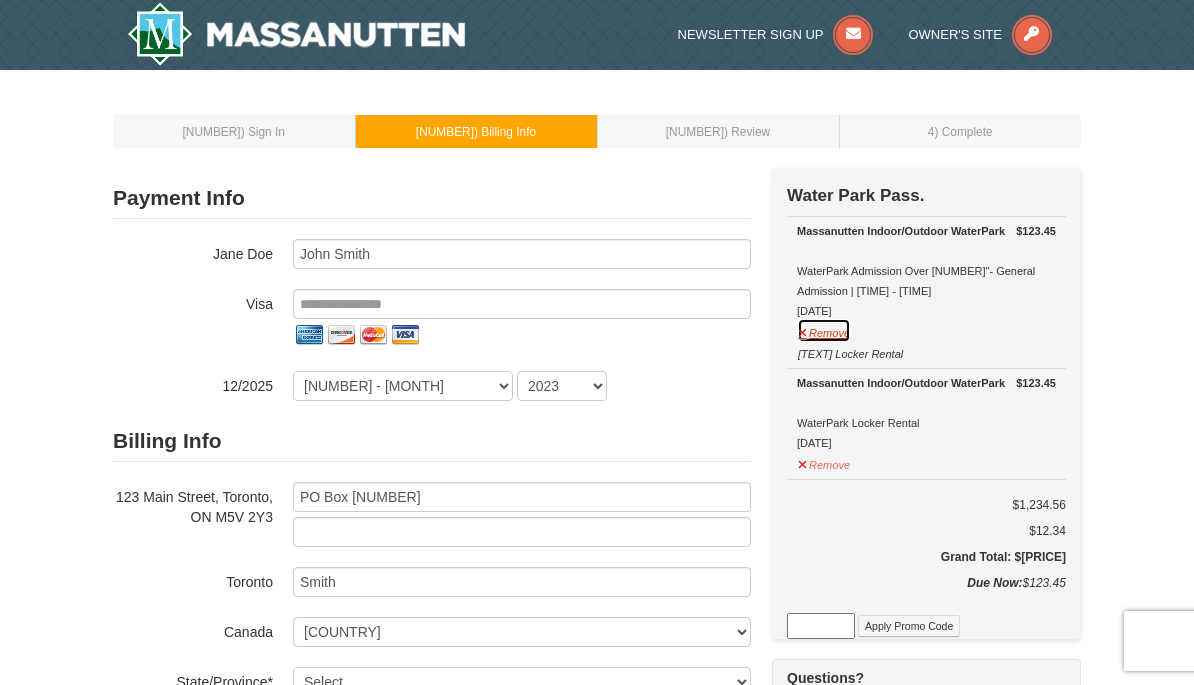 click on "Remove" at bounding box center [824, 330] 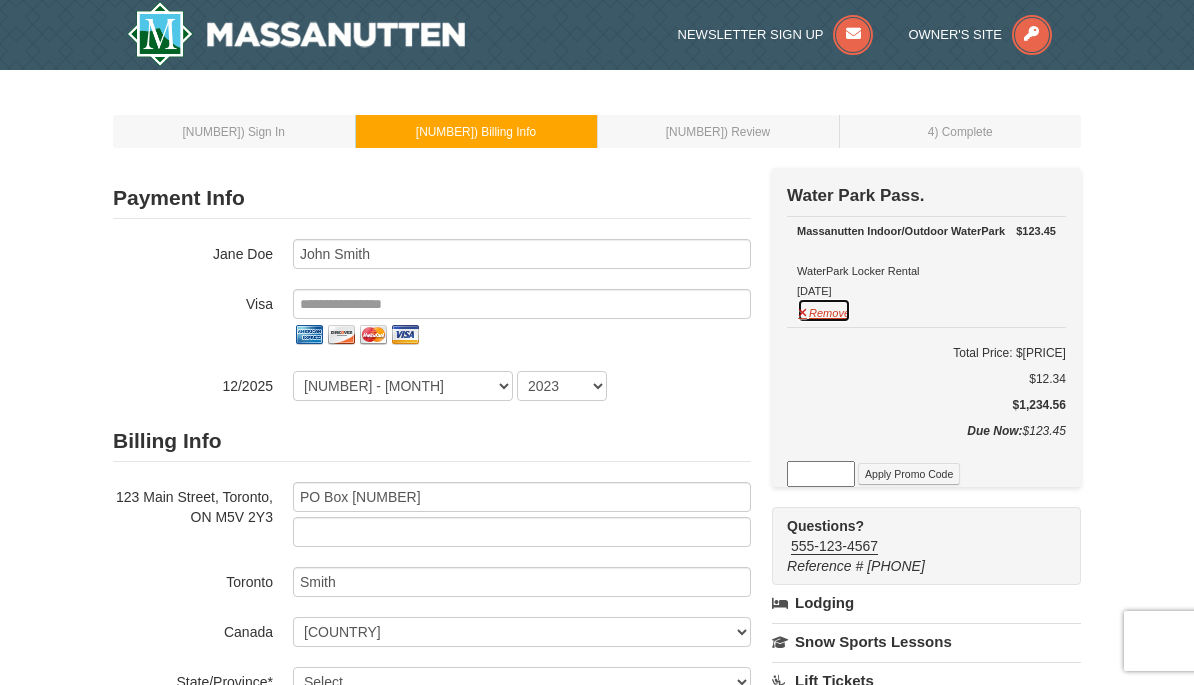 click on "Remove" at bounding box center (824, 310) 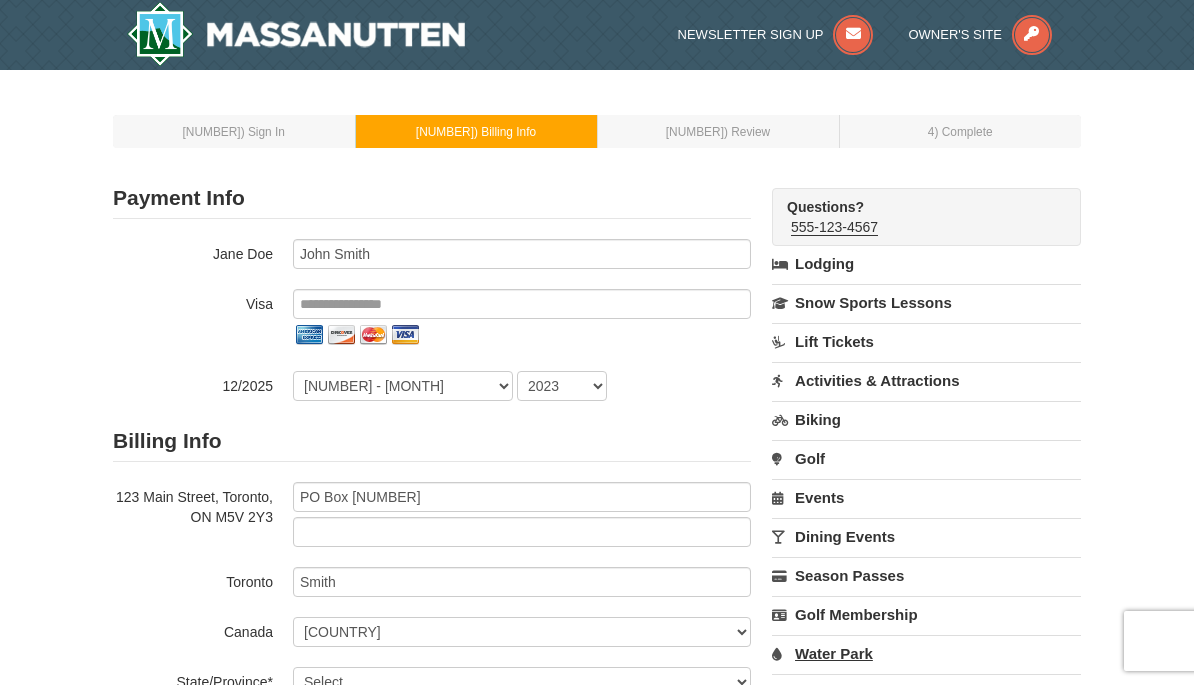 click on "Water Park" at bounding box center [926, 653] 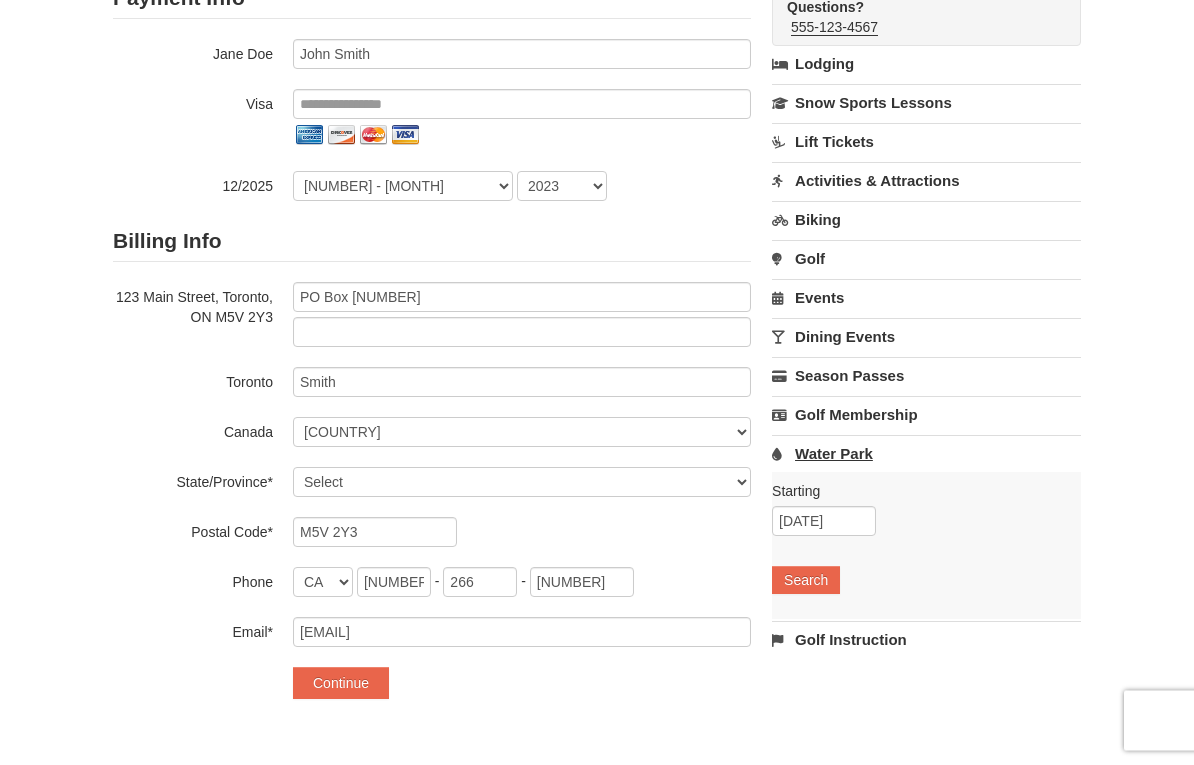 scroll, scrollTop: 200, scrollLeft: 0, axis: vertical 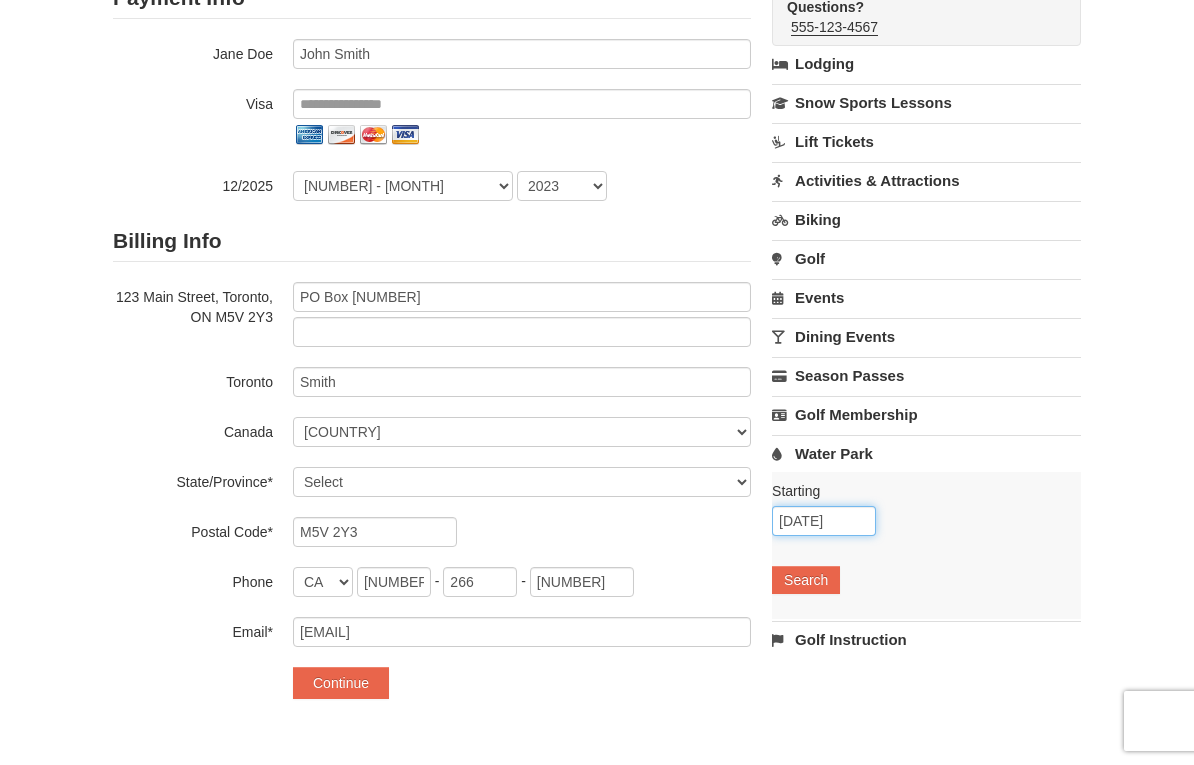 click on "[DATE]" at bounding box center [824, 521] 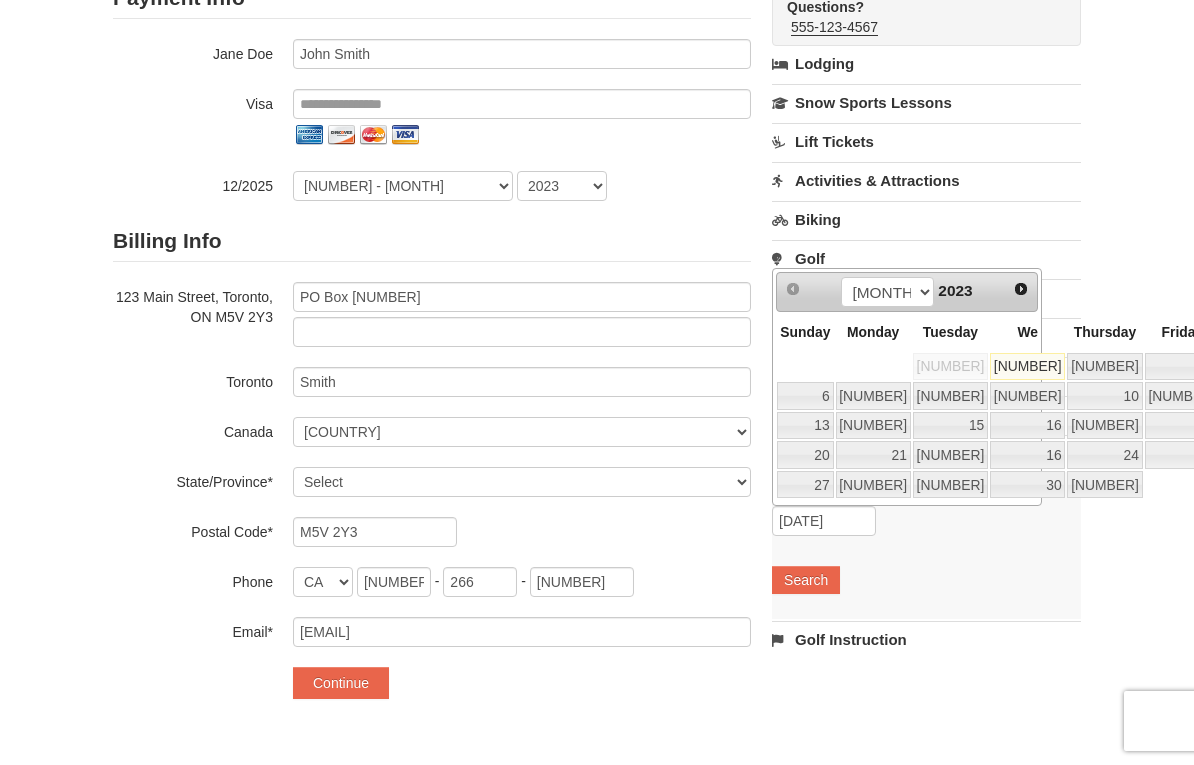 click on "3" at bounding box center [1027, 367] 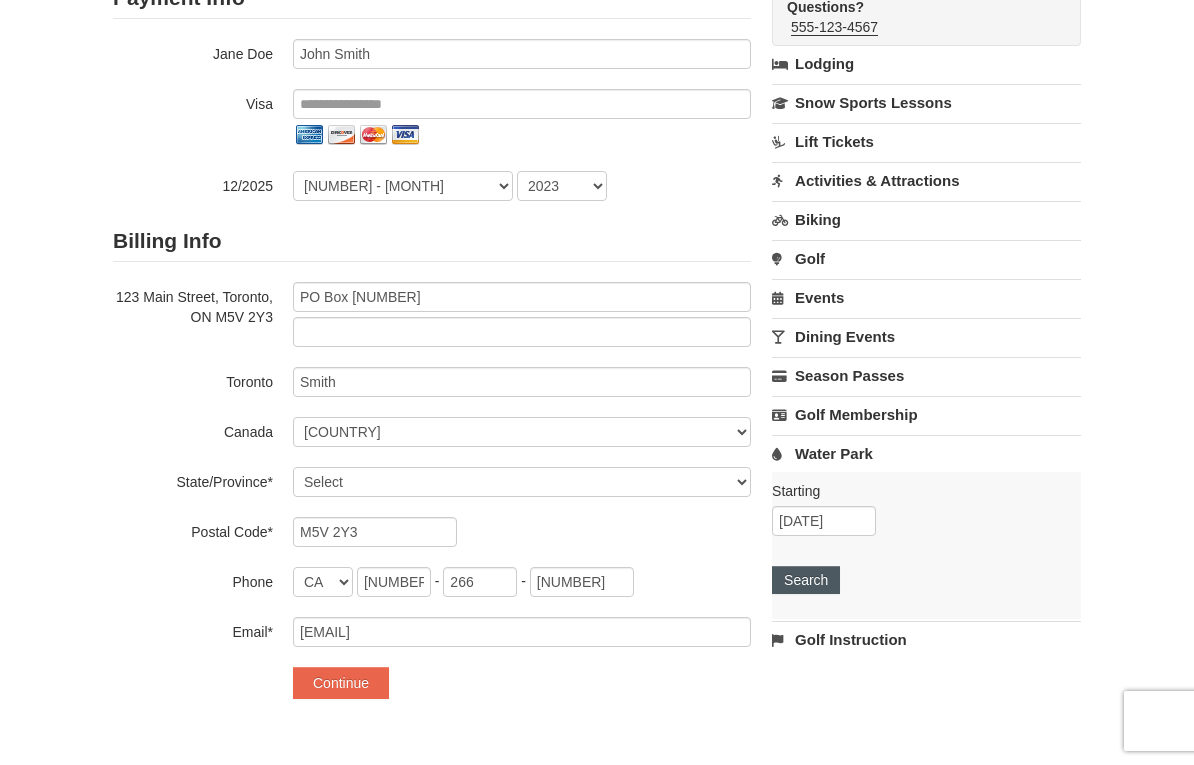 click on "Search" at bounding box center [806, 580] 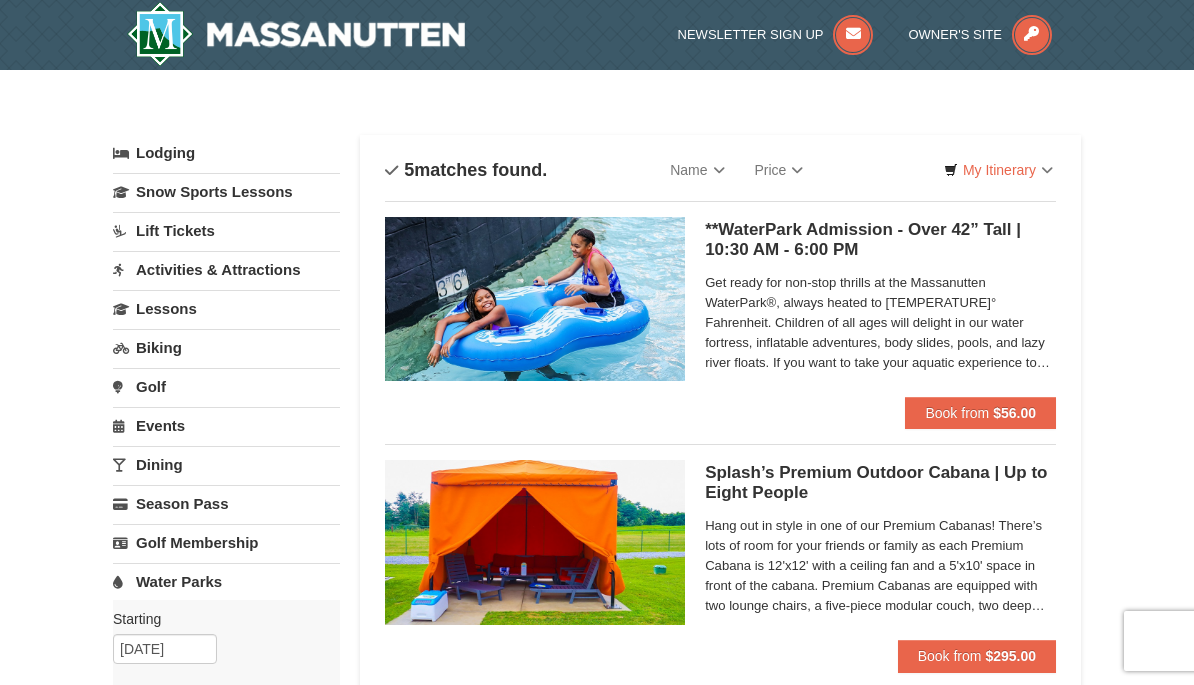 scroll, scrollTop: 0, scrollLeft: 0, axis: both 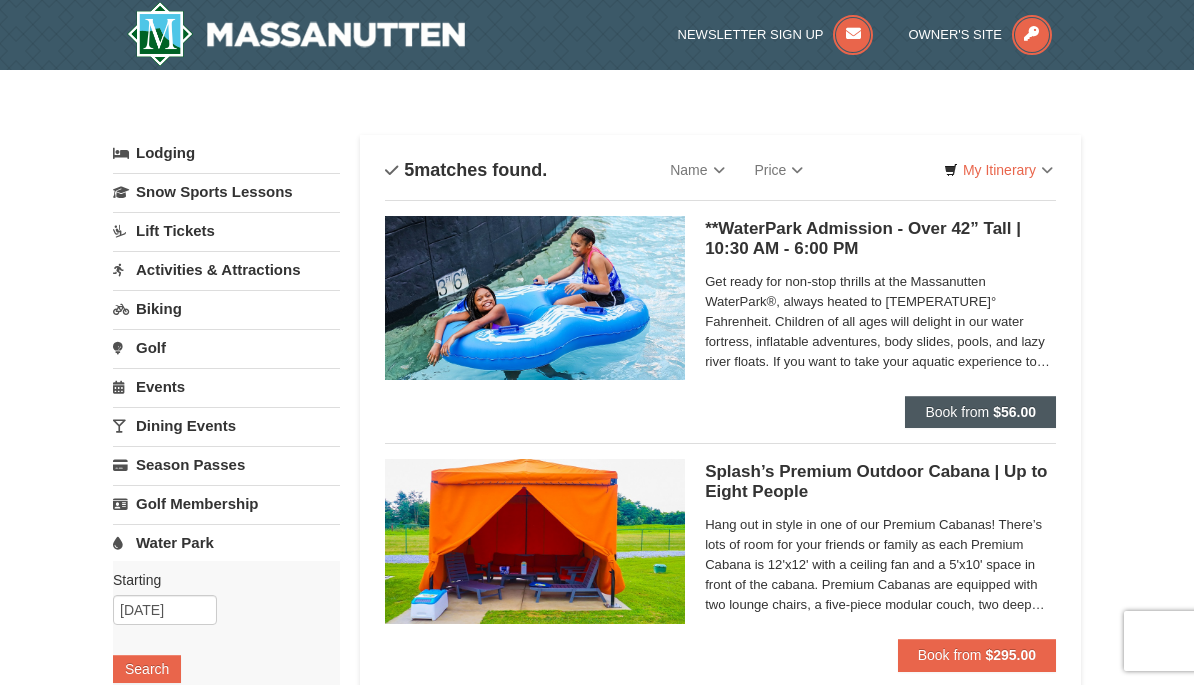 click on "Book from   $56.00" at bounding box center (980, 412) 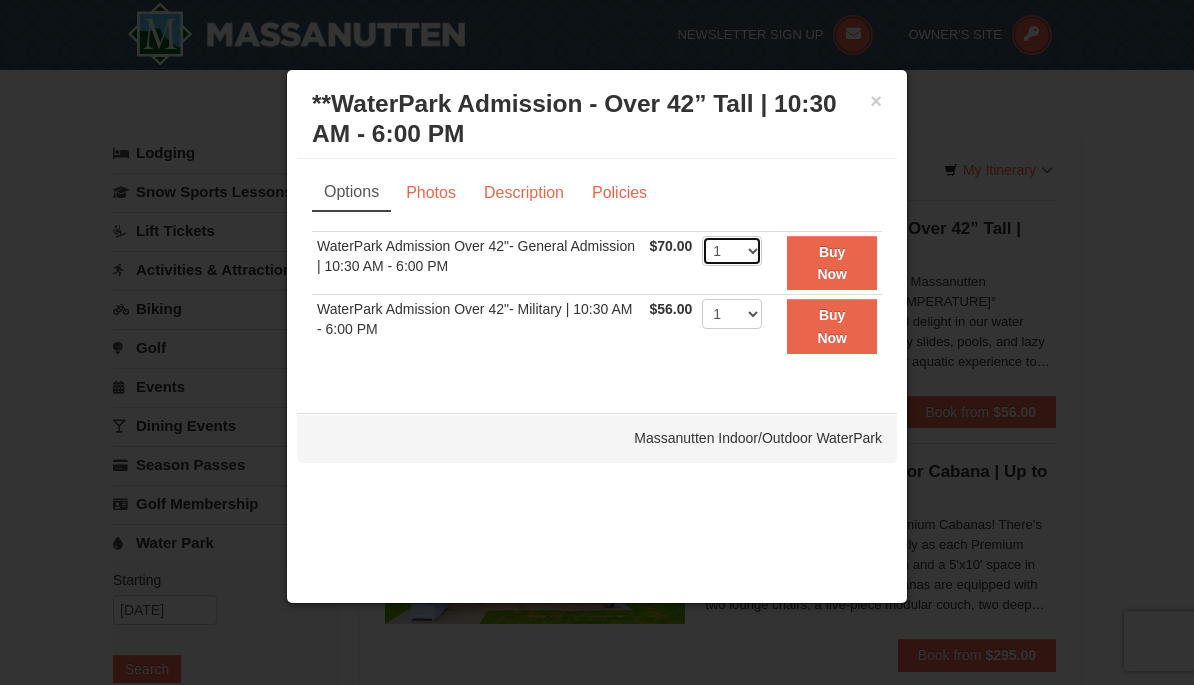 click on "1
2
3
4
5
6
7
8
9
10
11
12
13
14
15
16
17
18
19
20
21 22" at bounding box center [732, 251] 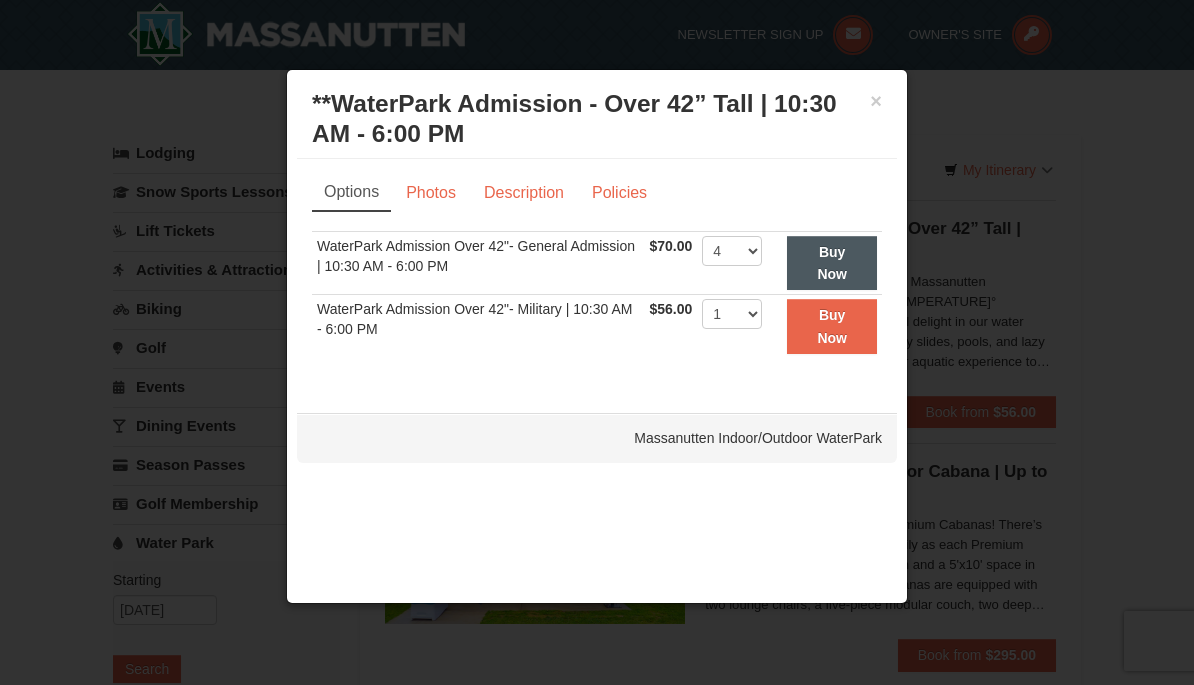 click on "Buy Now" at bounding box center [832, 263] 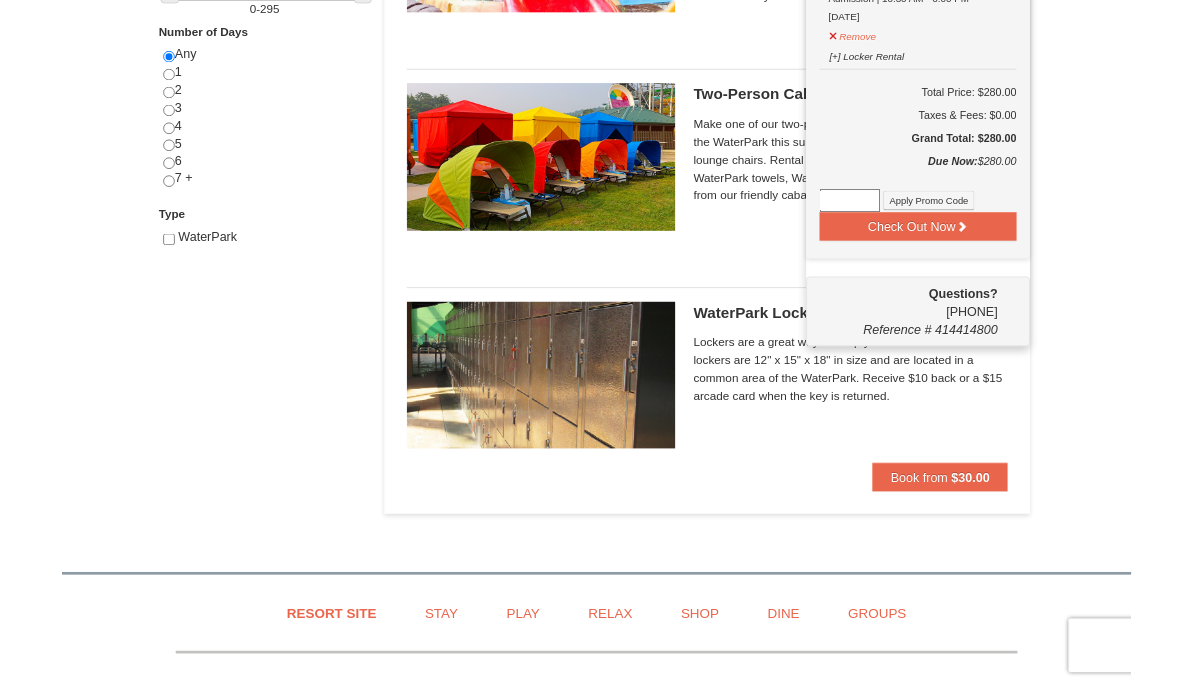 scroll, scrollTop: 934, scrollLeft: 0, axis: vertical 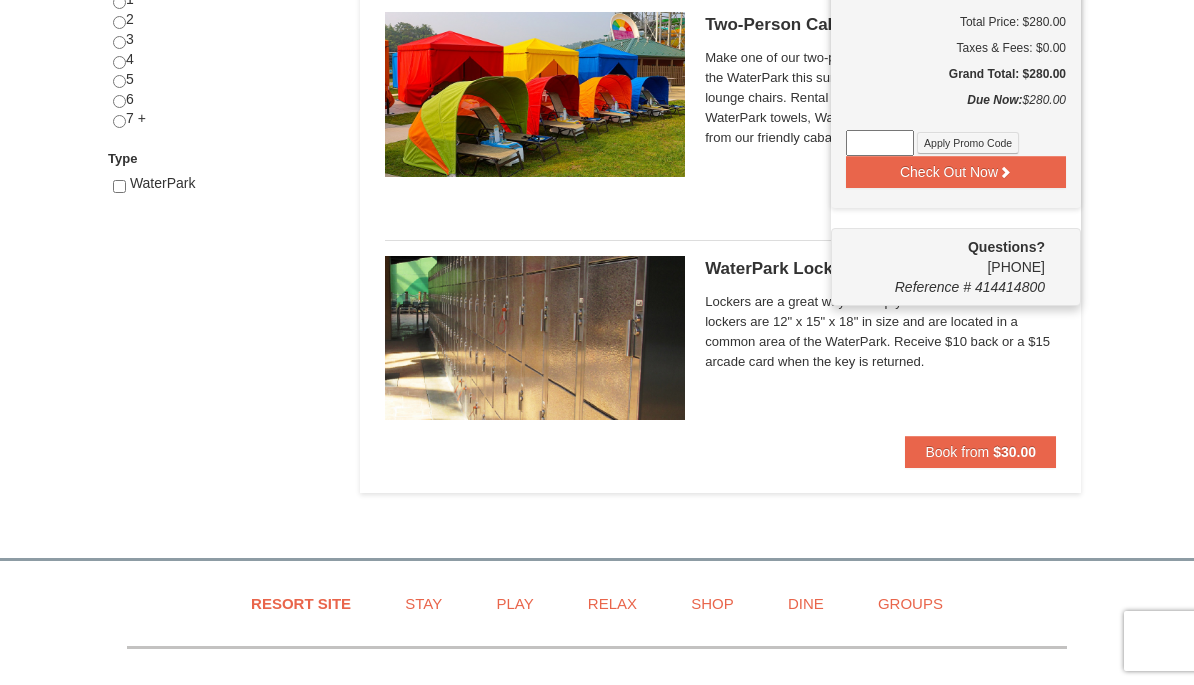 click on "WaterPark Locker Rental  Massanutten Indoor/Outdoor WaterPark
Lockers are a great way to keep your valuables safe. The lockers are 12" x 15" x 18" in size and are located in a common area of the WaterPark. Receive $10 back or a $15 arcade card when the key is returned.
Book from   $30.00" at bounding box center [720, 354] 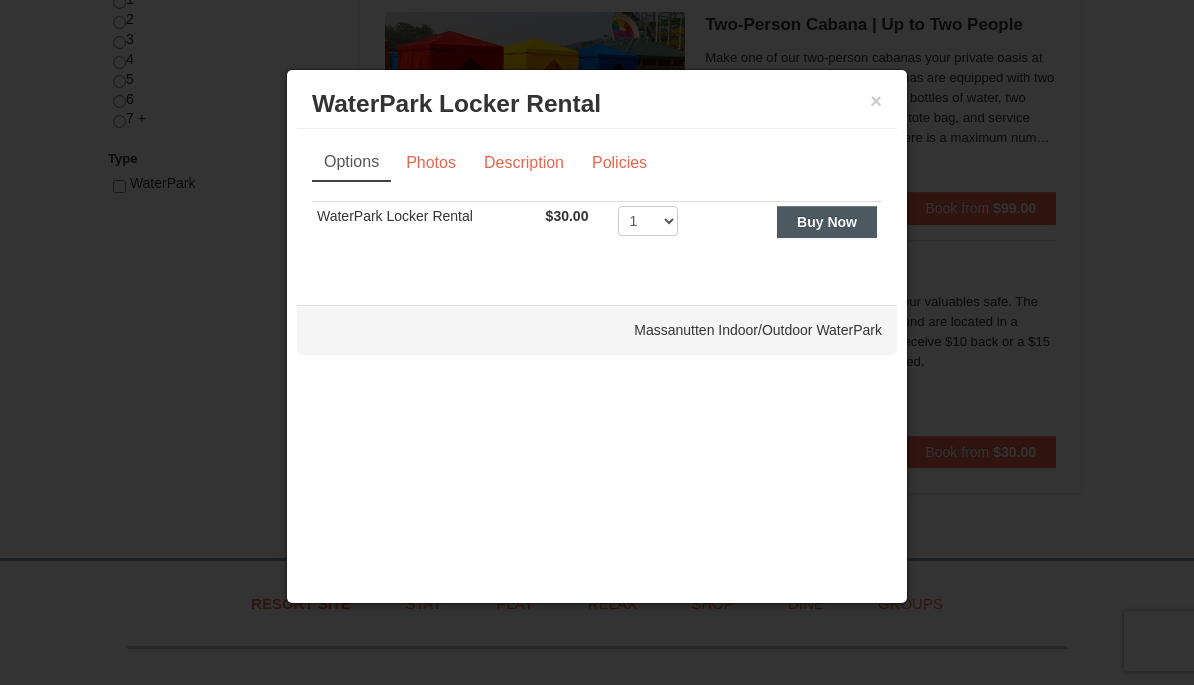 click on "Buy Now" at bounding box center (827, 222) 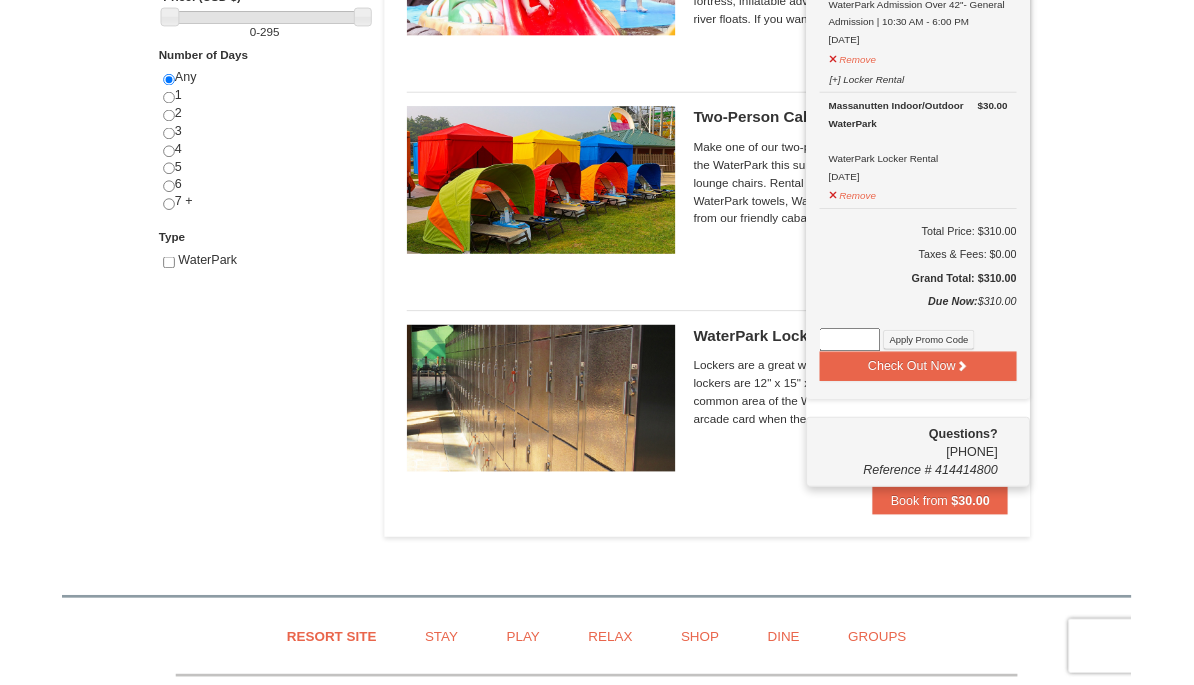 scroll, scrollTop: 907, scrollLeft: 0, axis: vertical 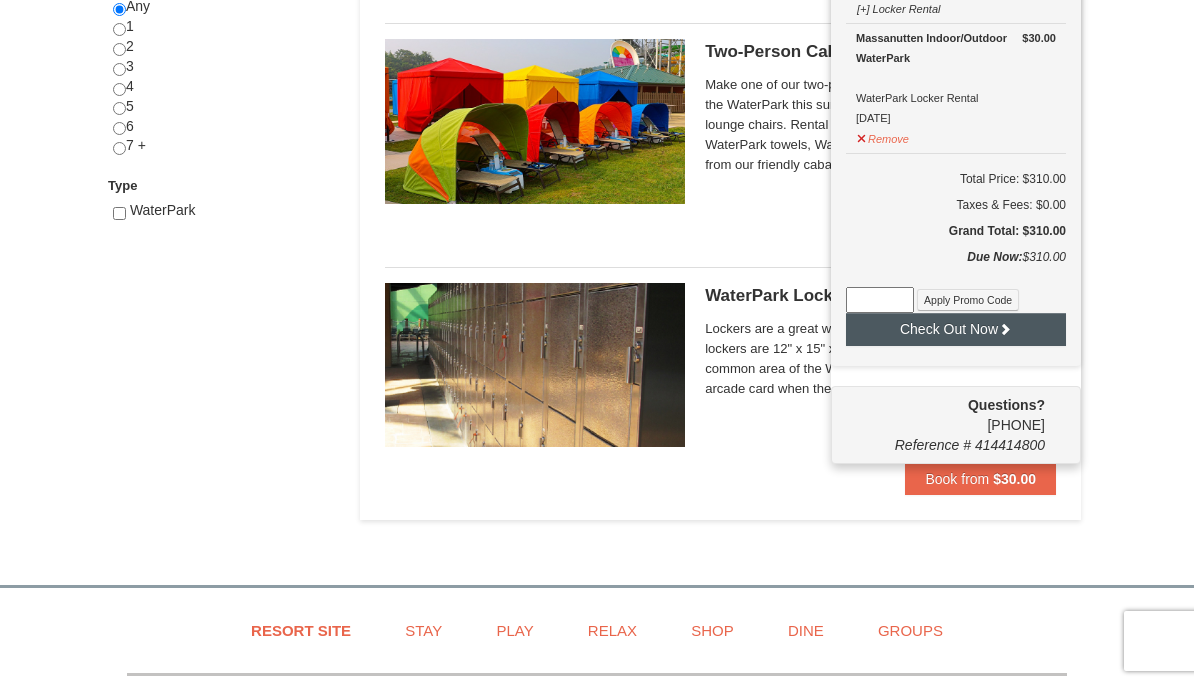 click on "Check Out Now" at bounding box center [956, 329] 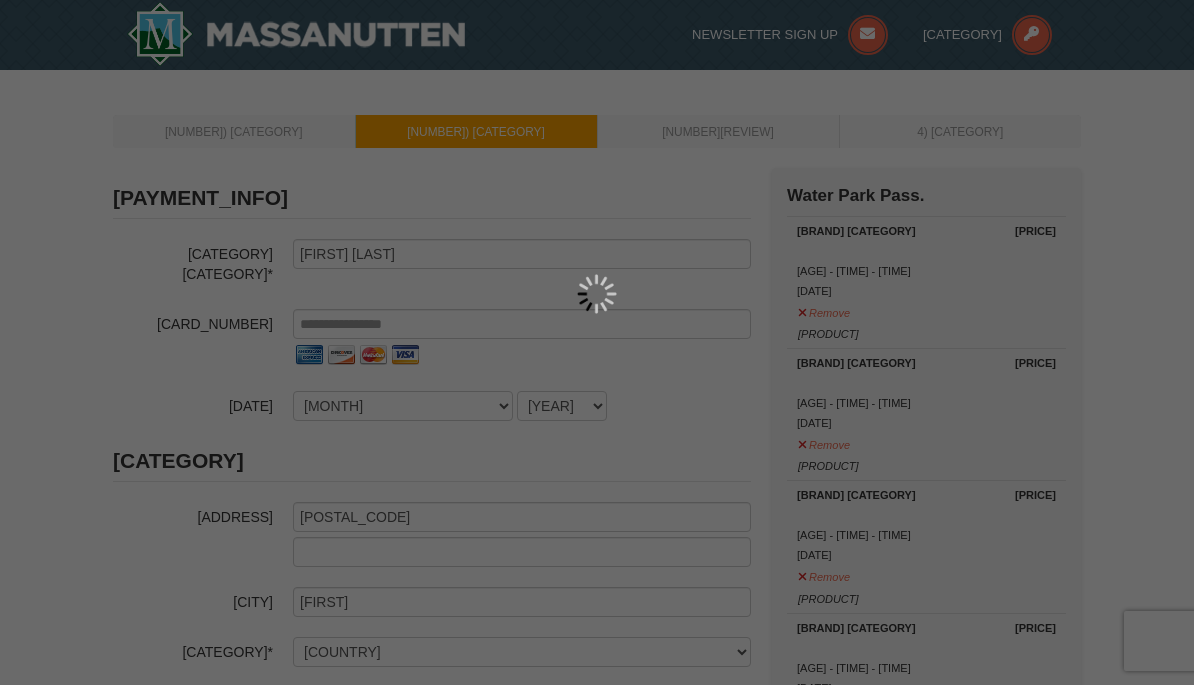 scroll, scrollTop: 0, scrollLeft: 0, axis: both 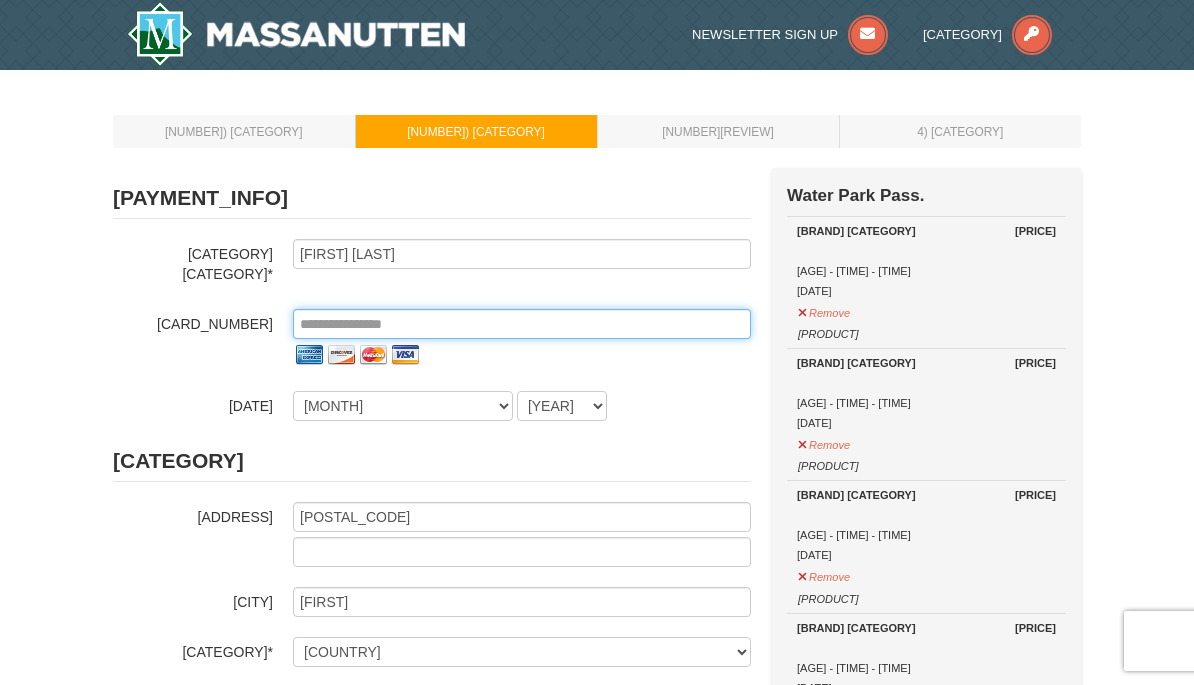 click at bounding box center (522, 324) 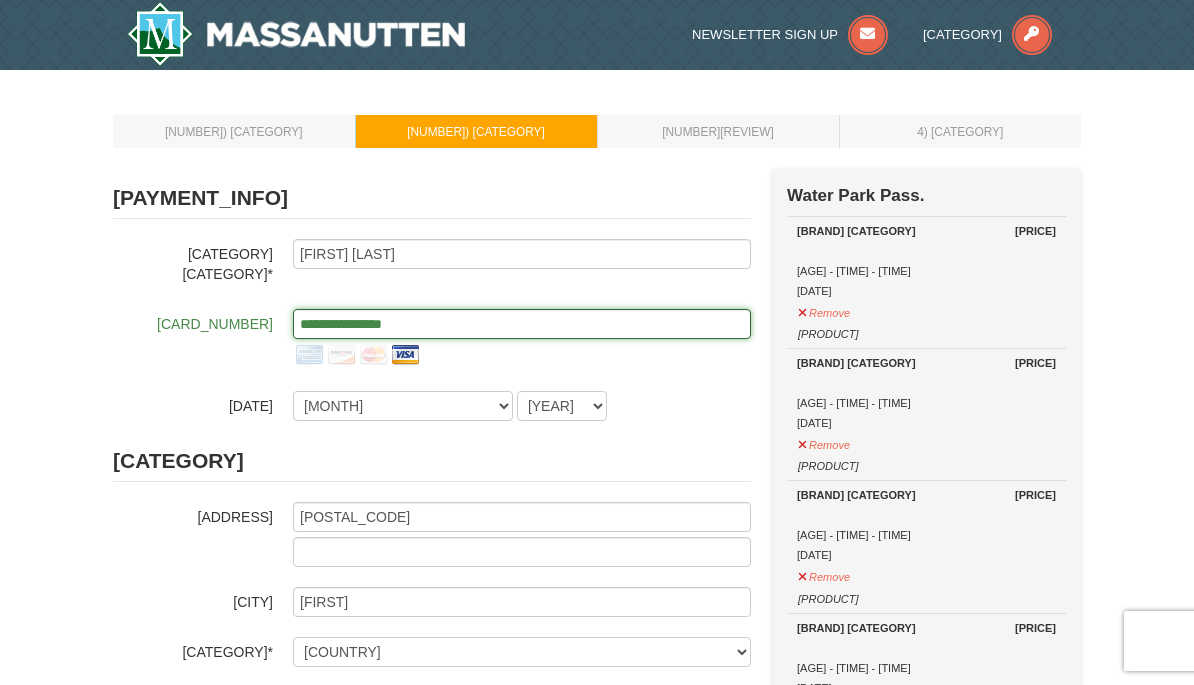 type on "**********" 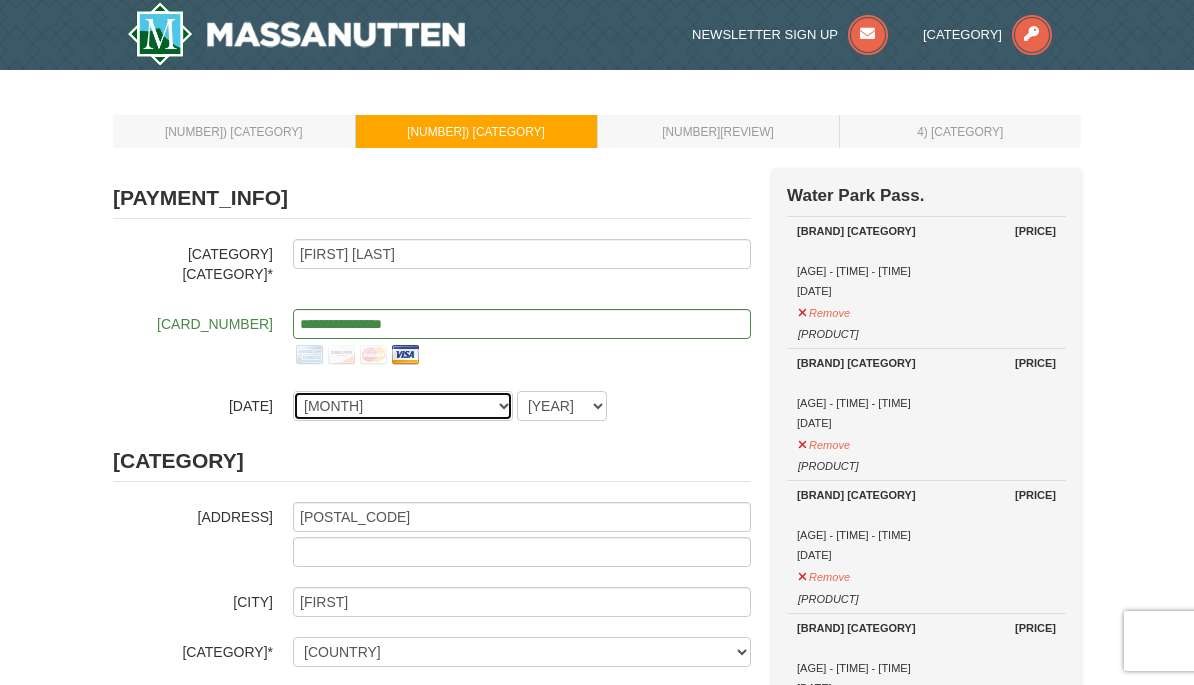 click on "1 - January 2 - February 3 - March 4 - April 5 - May 6 - June 7 - July 8 - August 9 - September 10 - October 11 - November 12 - December" at bounding box center (403, 406) 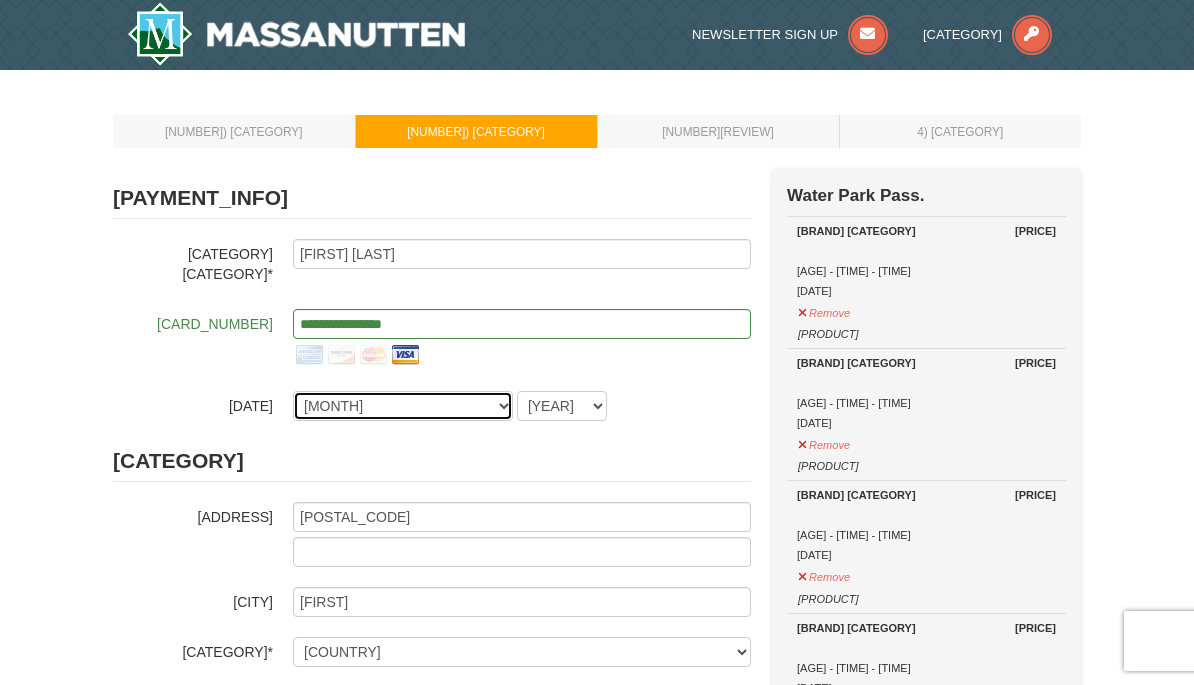 select on "[DAY]" 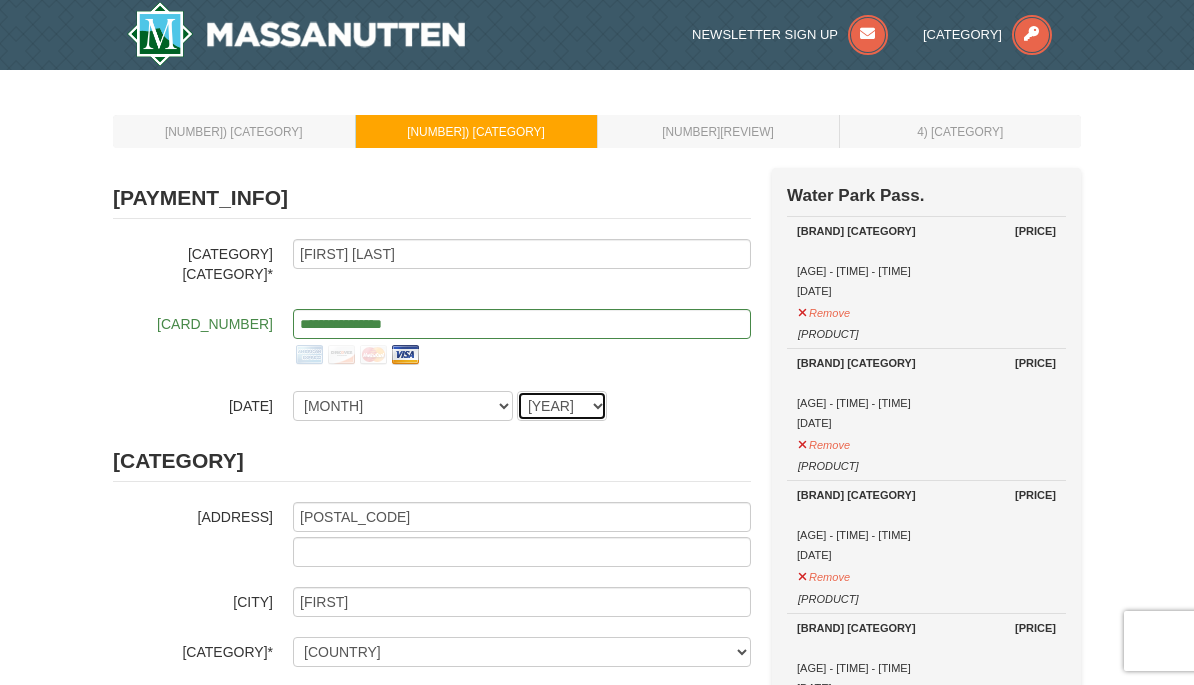 click on "2025 2026 2027 2028 2029 2030 2031 2032 2033 2034" at bounding box center [562, 406] 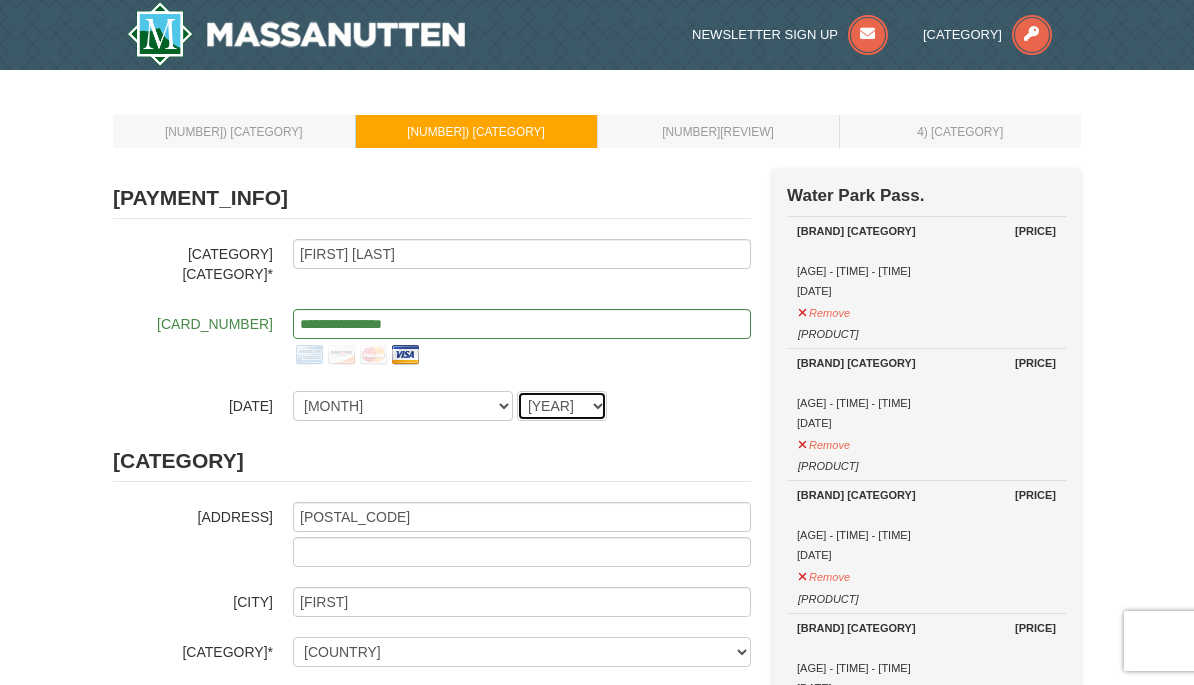 select on "2030" 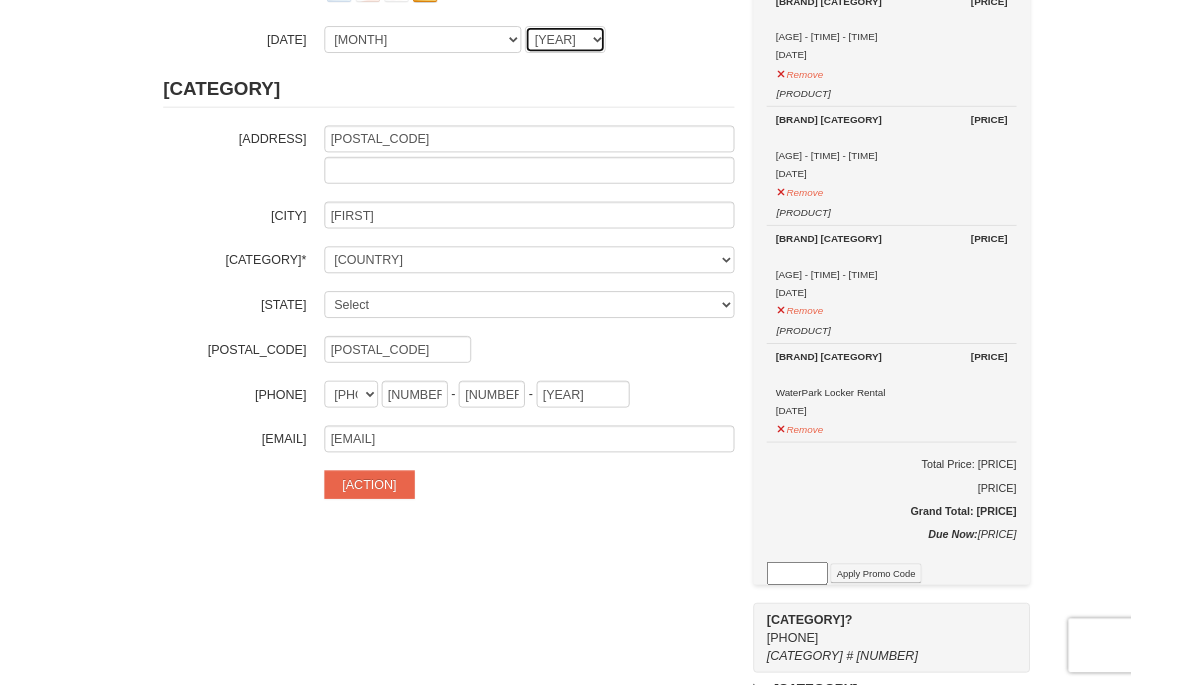 scroll, scrollTop: 441, scrollLeft: 0, axis: vertical 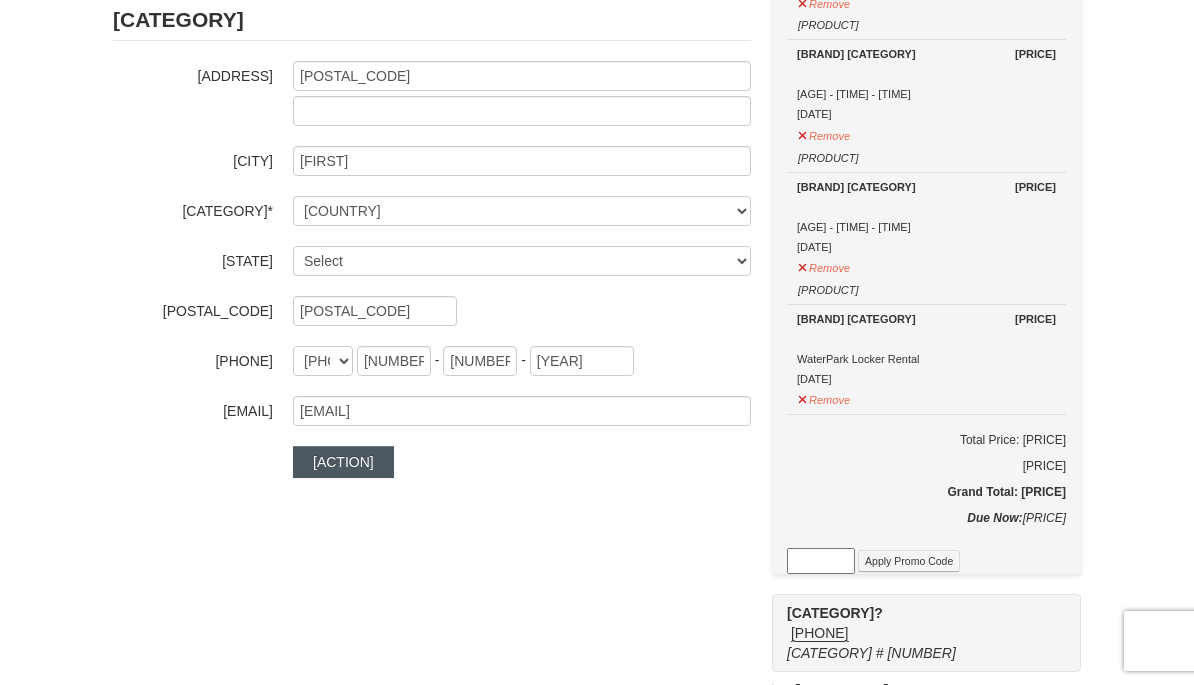 click on "Continue" at bounding box center [343, 462] 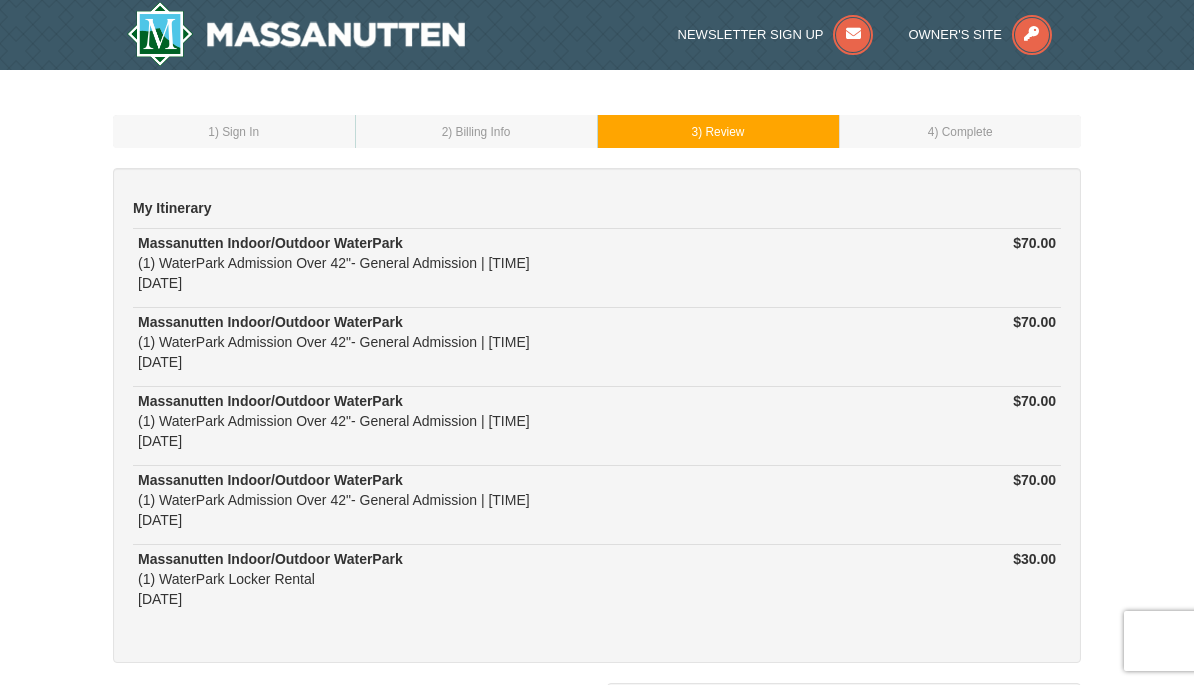 scroll, scrollTop: 0, scrollLeft: 0, axis: both 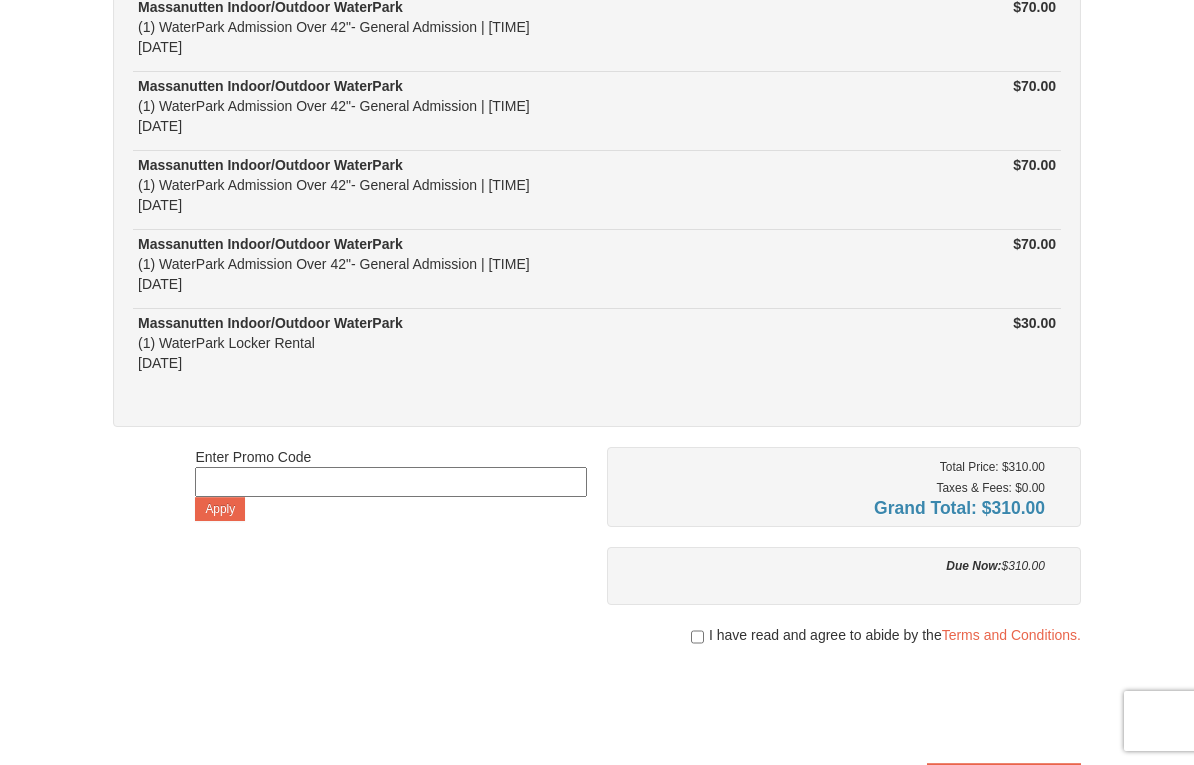 click at bounding box center (697, 637) 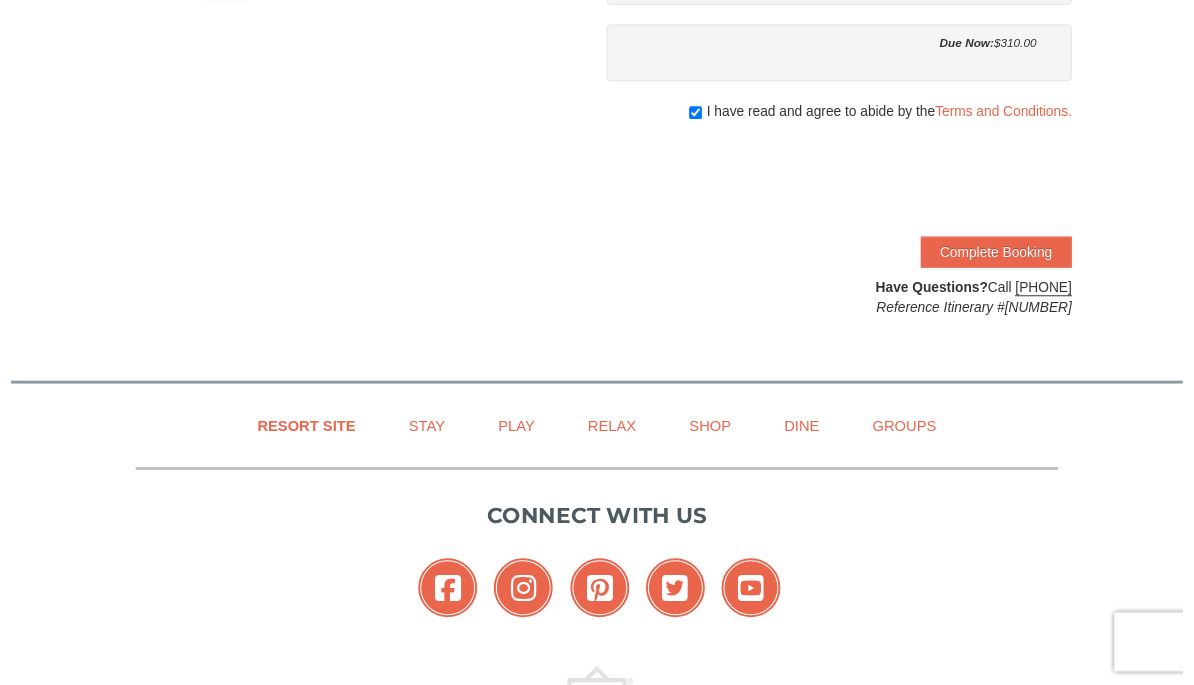 scroll, scrollTop: 770, scrollLeft: 0, axis: vertical 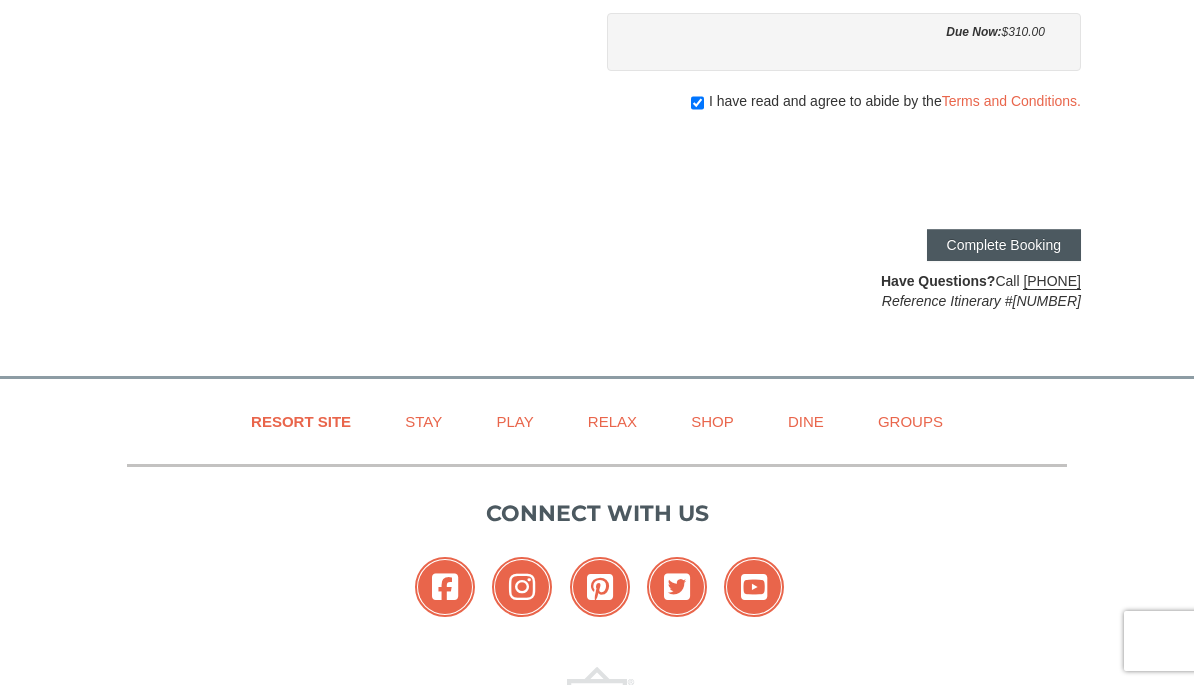 click on "Complete Booking" at bounding box center [1004, 245] 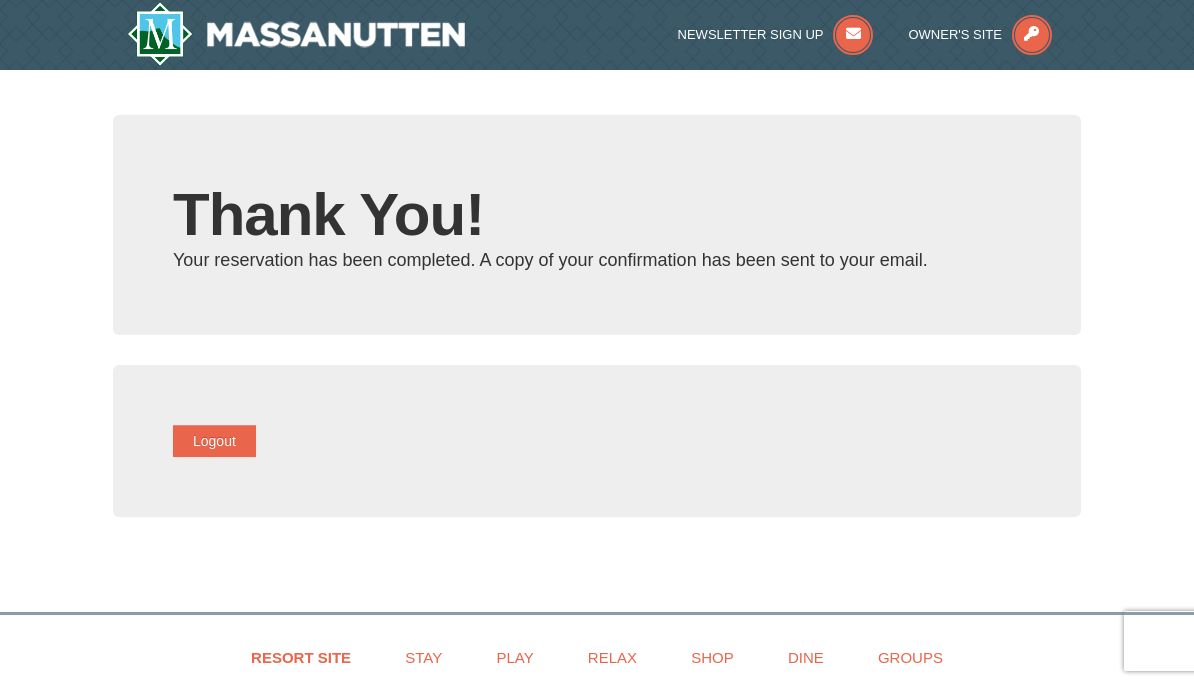 scroll, scrollTop: 0, scrollLeft: 0, axis: both 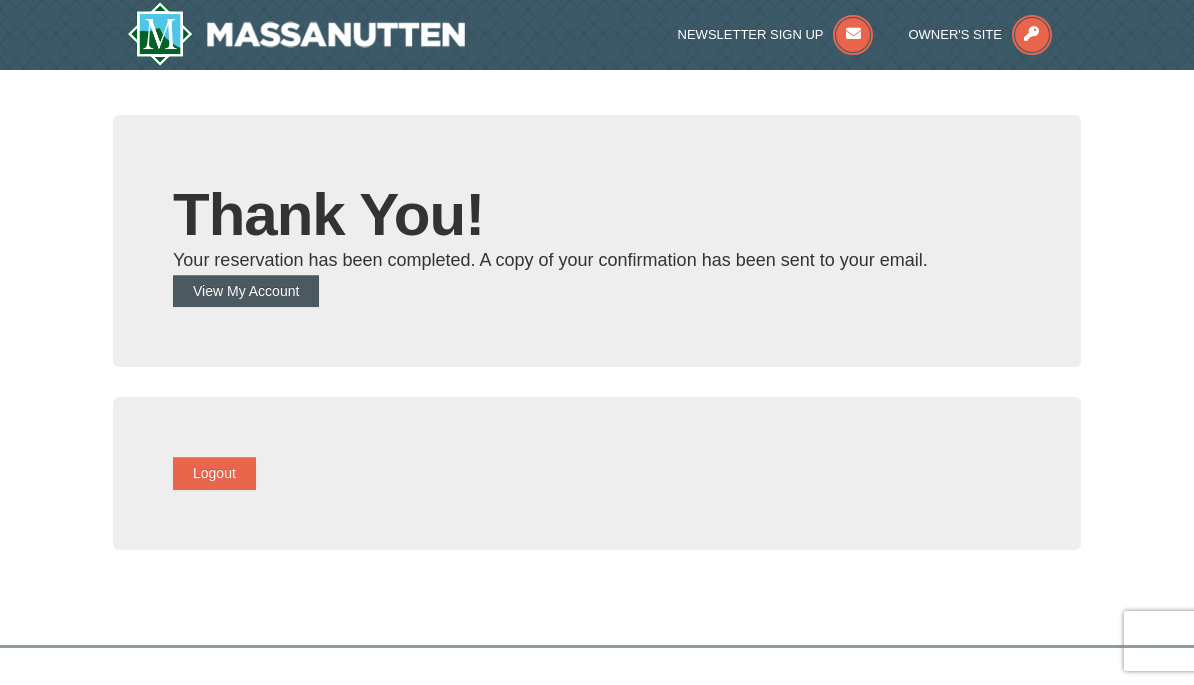 click on "View My Account" at bounding box center [246, 291] 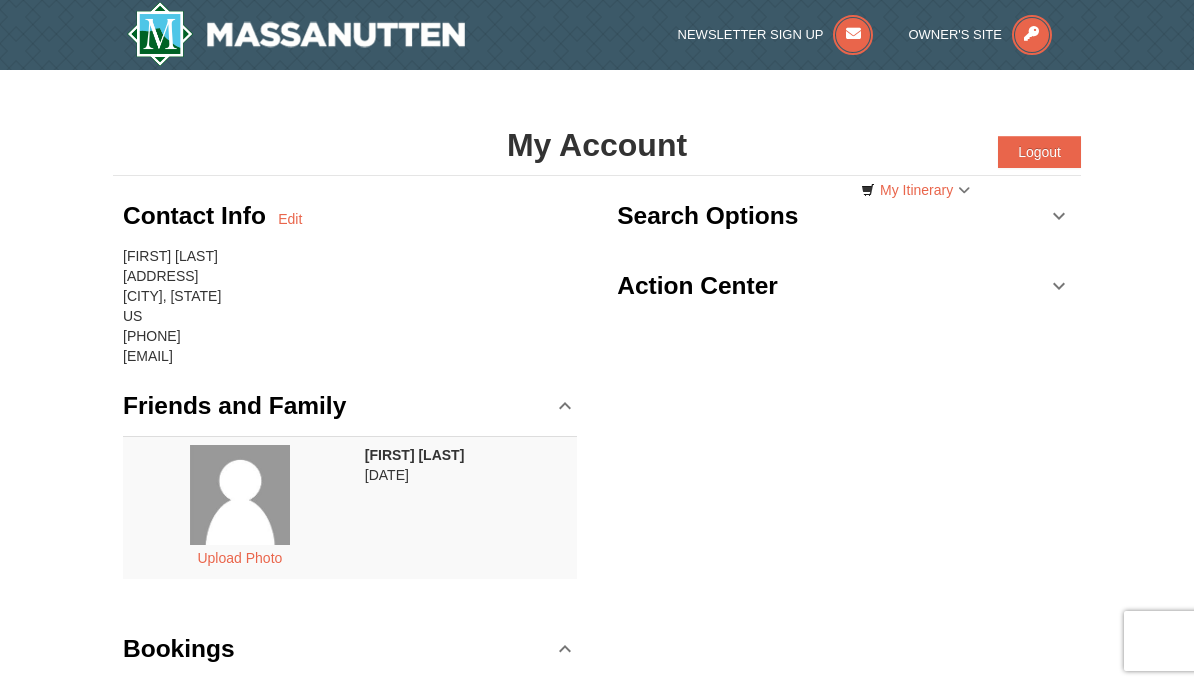 scroll, scrollTop: 0, scrollLeft: 0, axis: both 